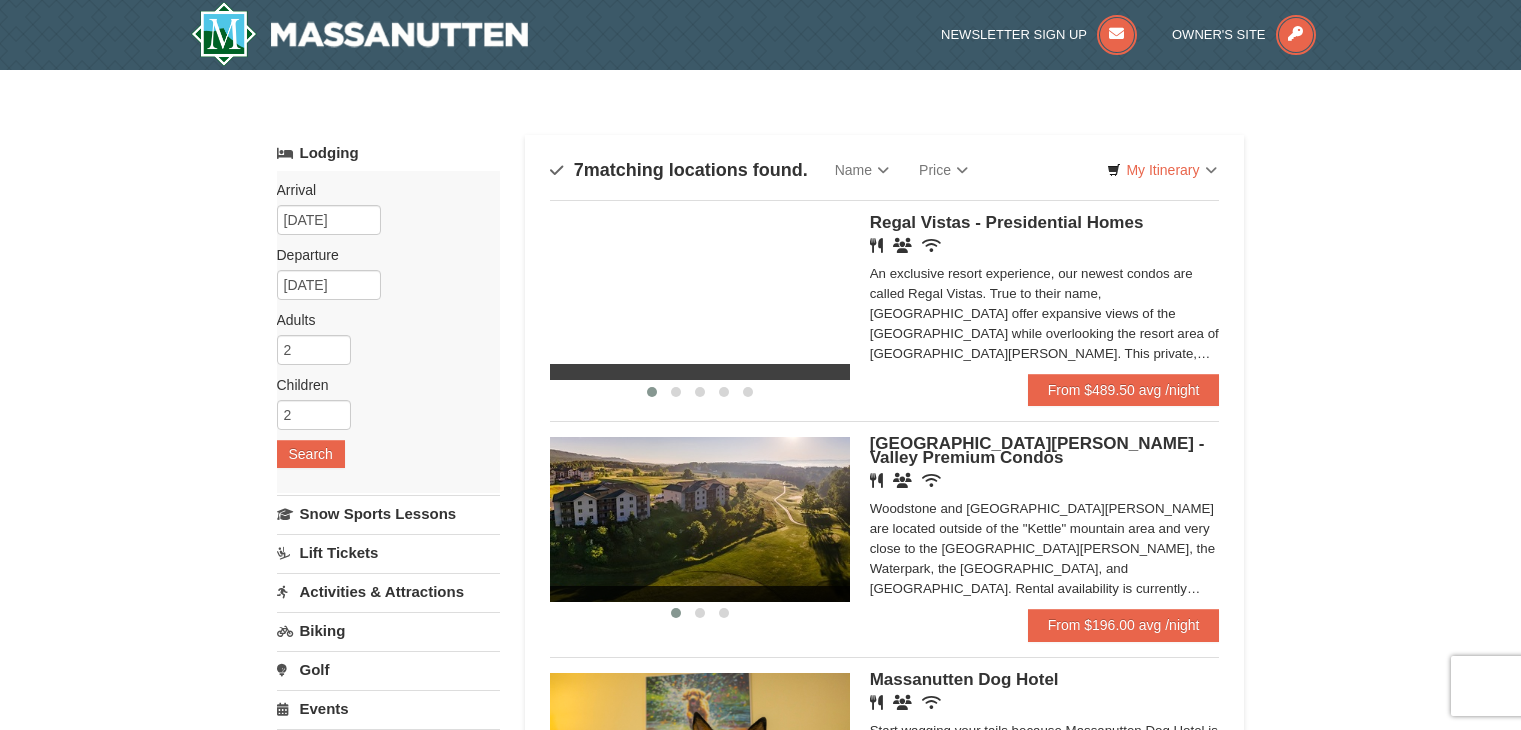 scroll, scrollTop: 0, scrollLeft: 0, axis: both 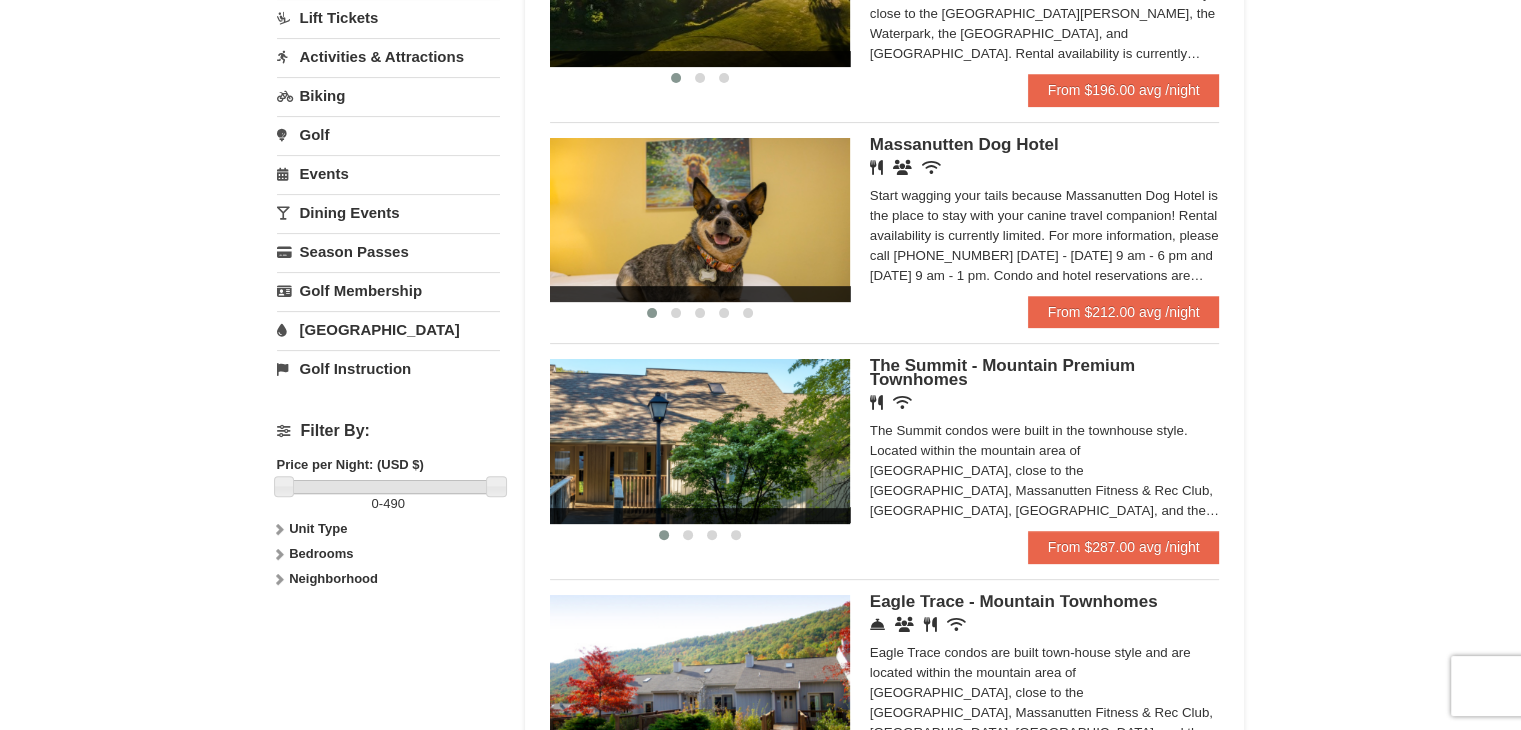 click on "Activities & Attractions" at bounding box center [388, 56] 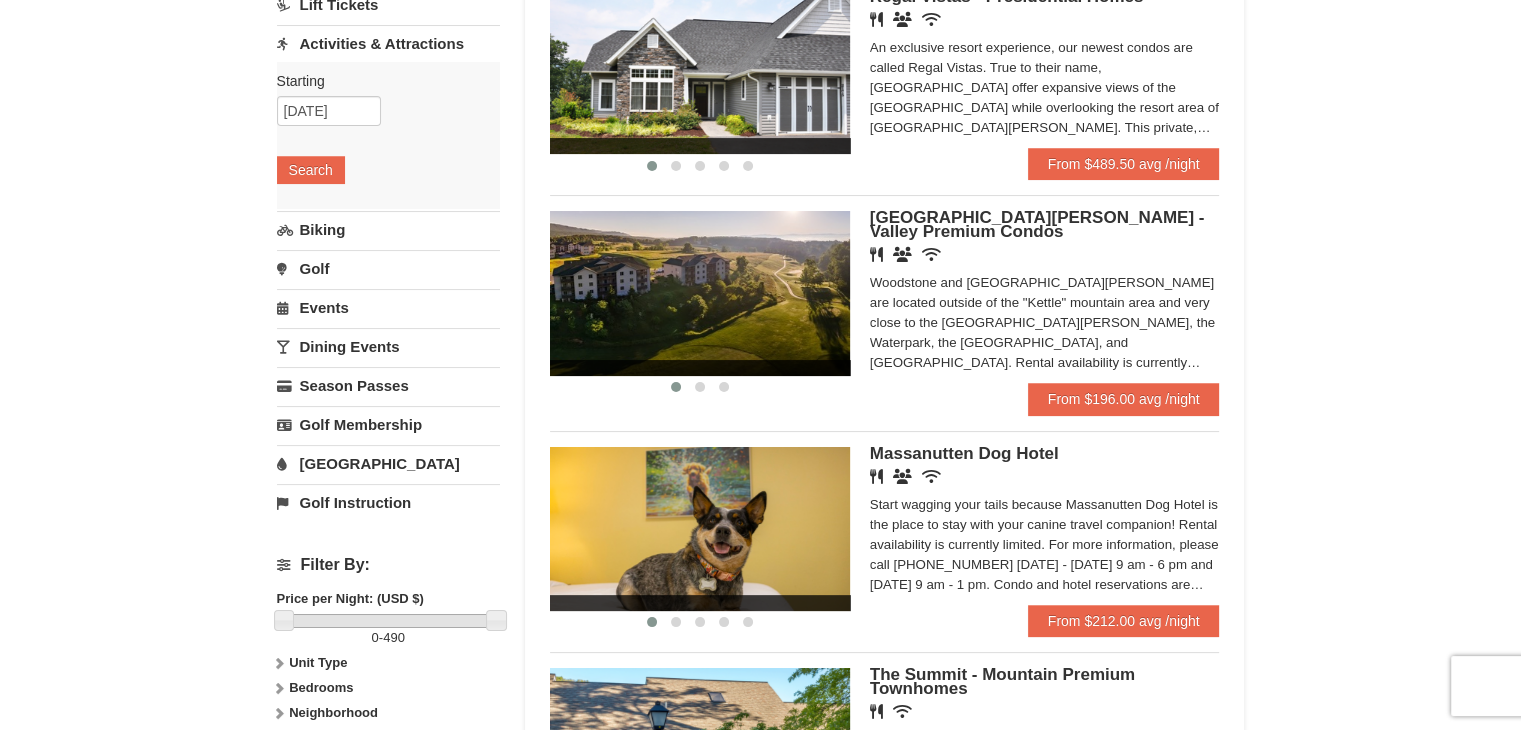 scroll, scrollTop: 215, scrollLeft: 0, axis: vertical 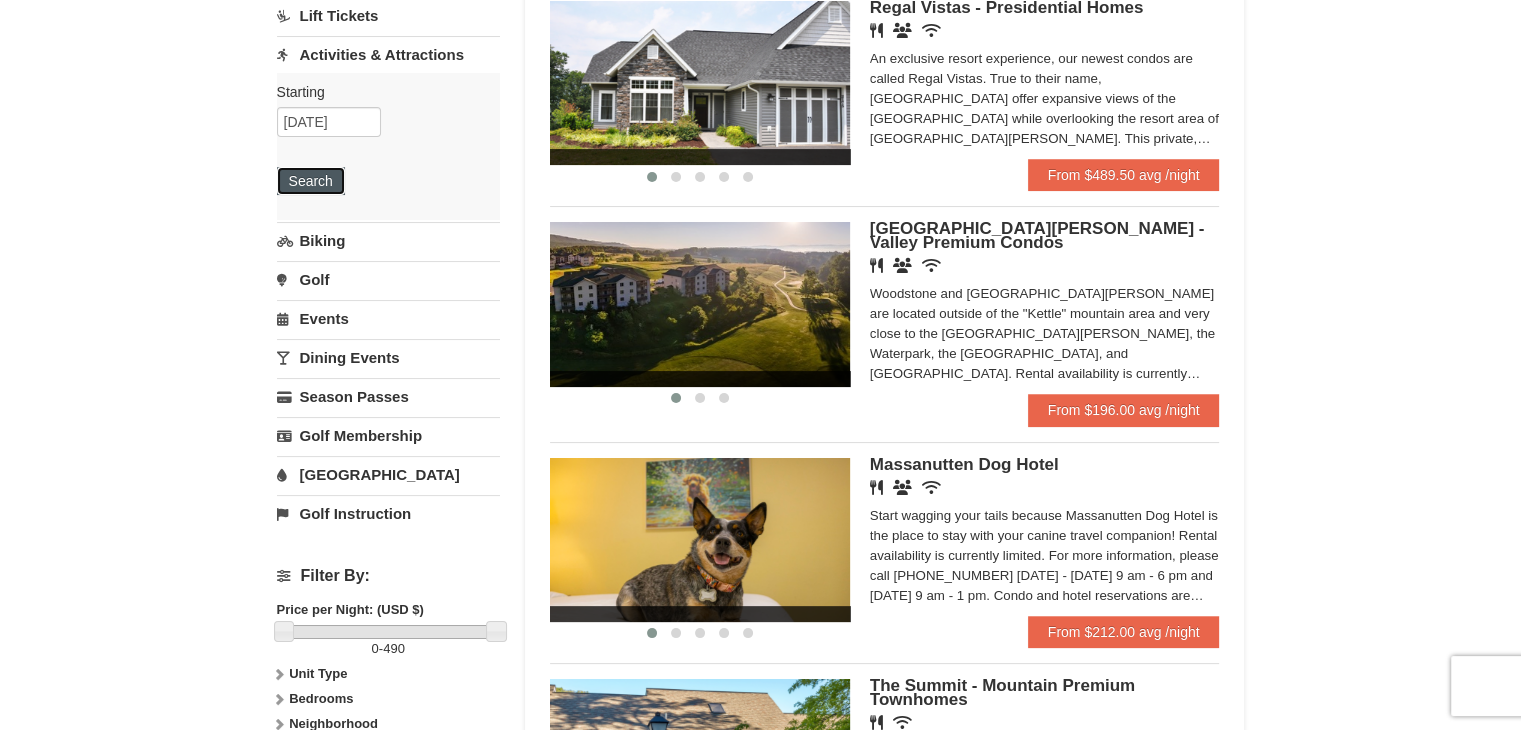 click on "Search" at bounding box center [311, 181] 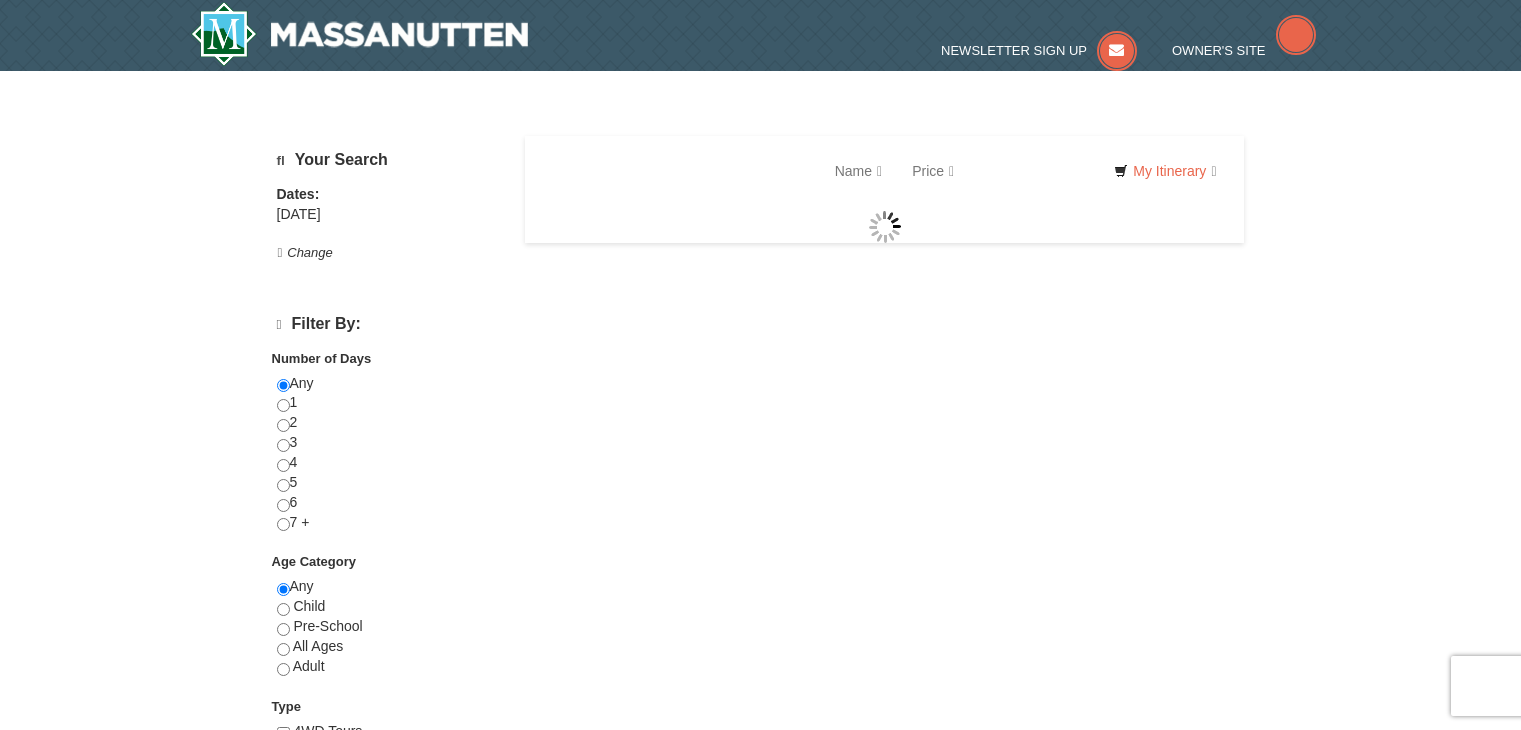 scroll, scrollTop: 0, scrollLeft: 0, axis: both 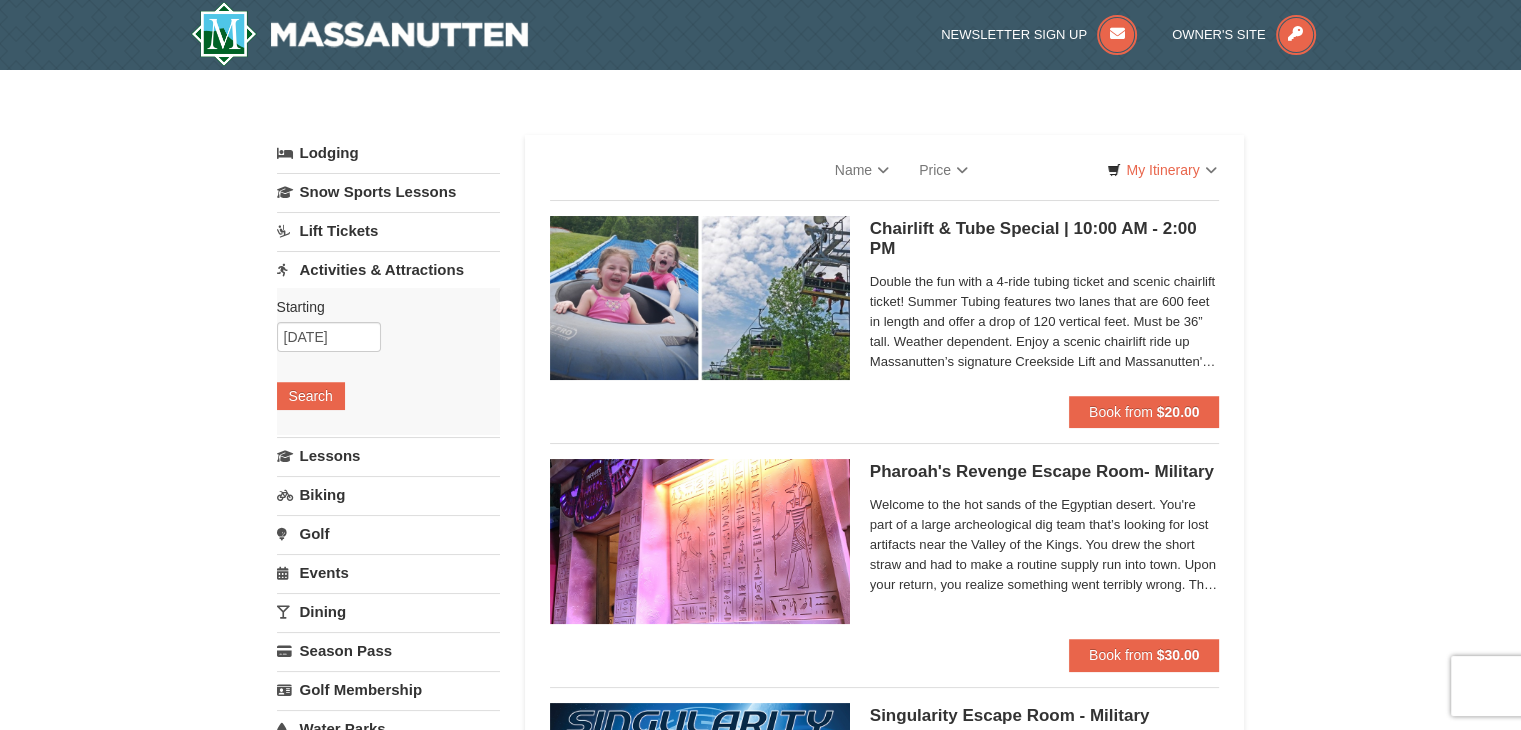 select on "7" 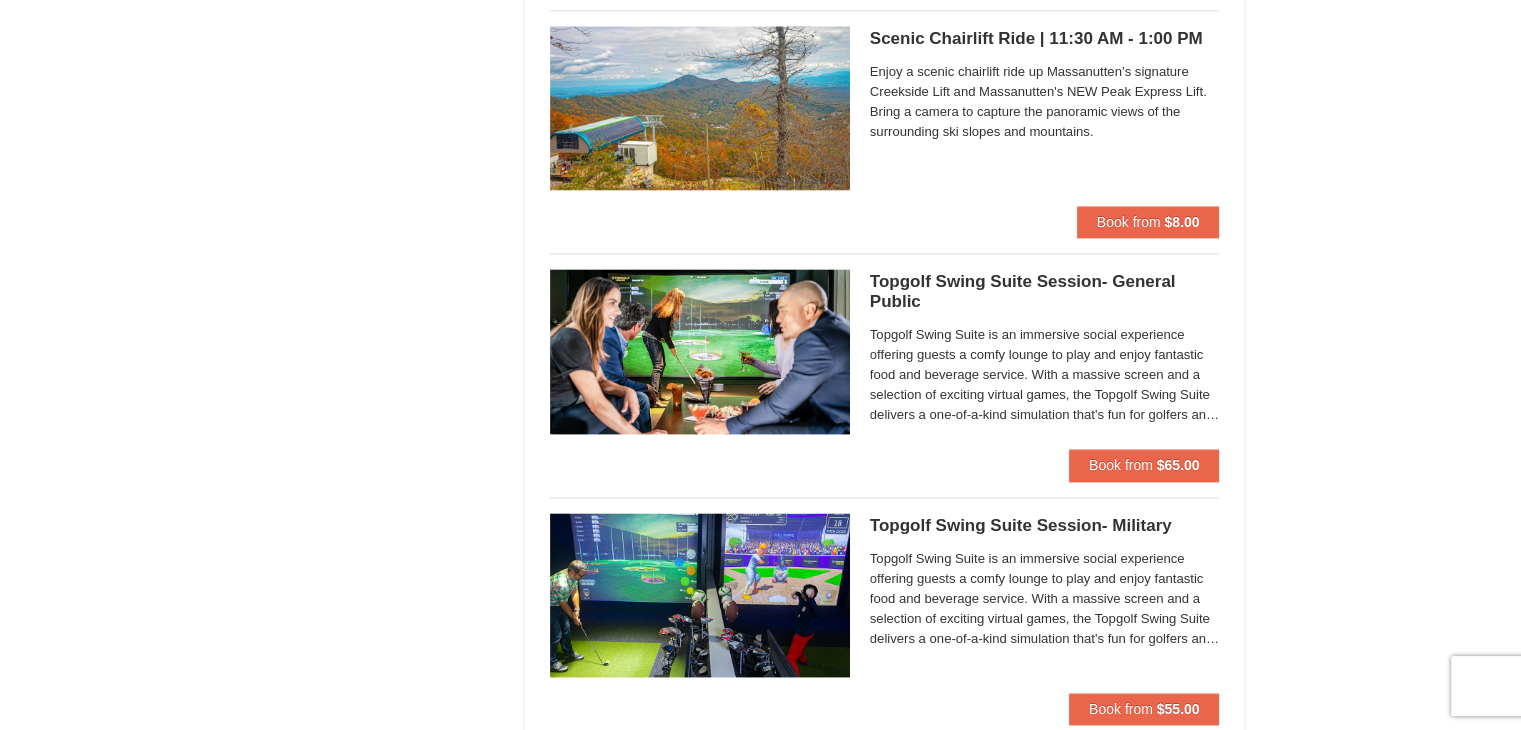 scroll, scrollTop: 0, scrollLeft: 0, axis: both 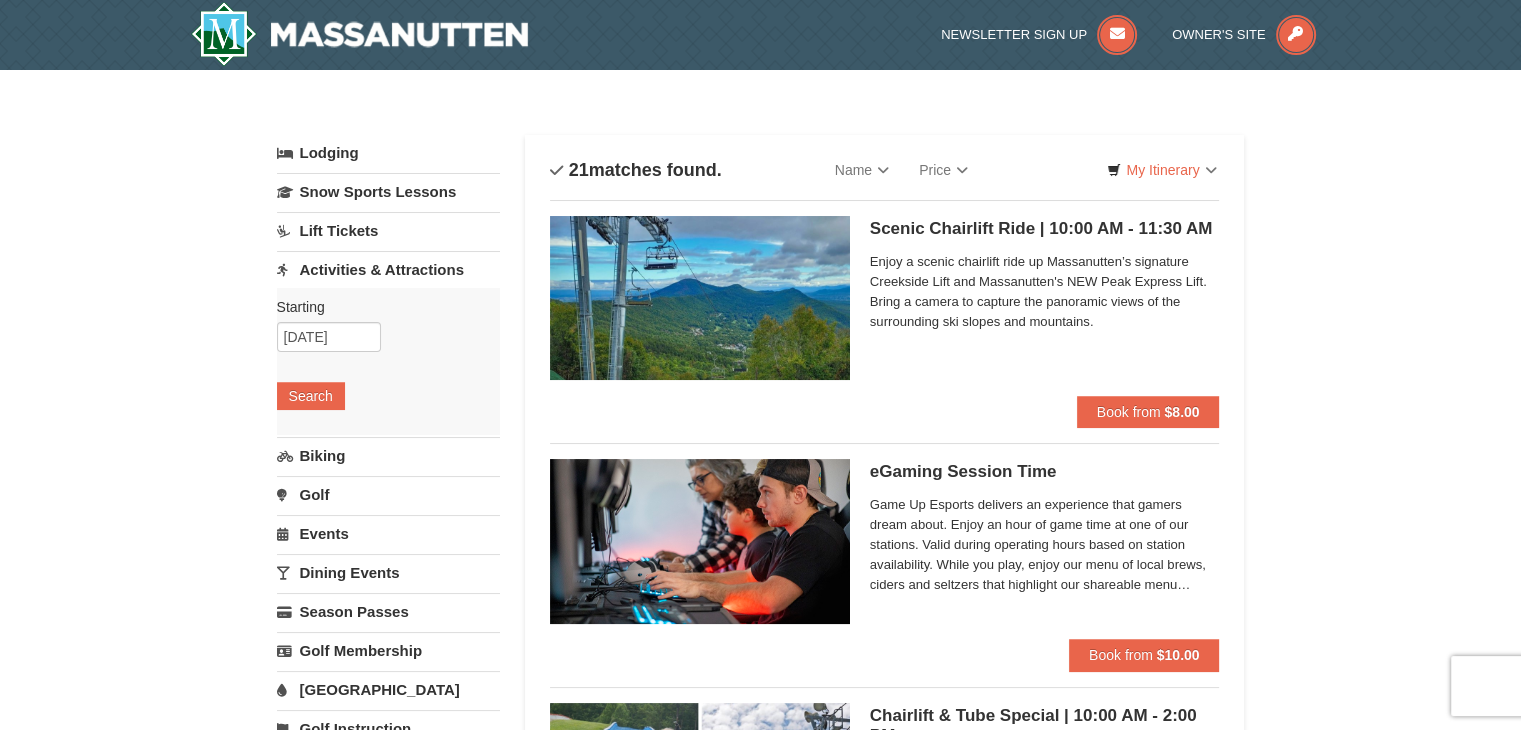 click on "Dining Events" at bounding box center (388, 572) 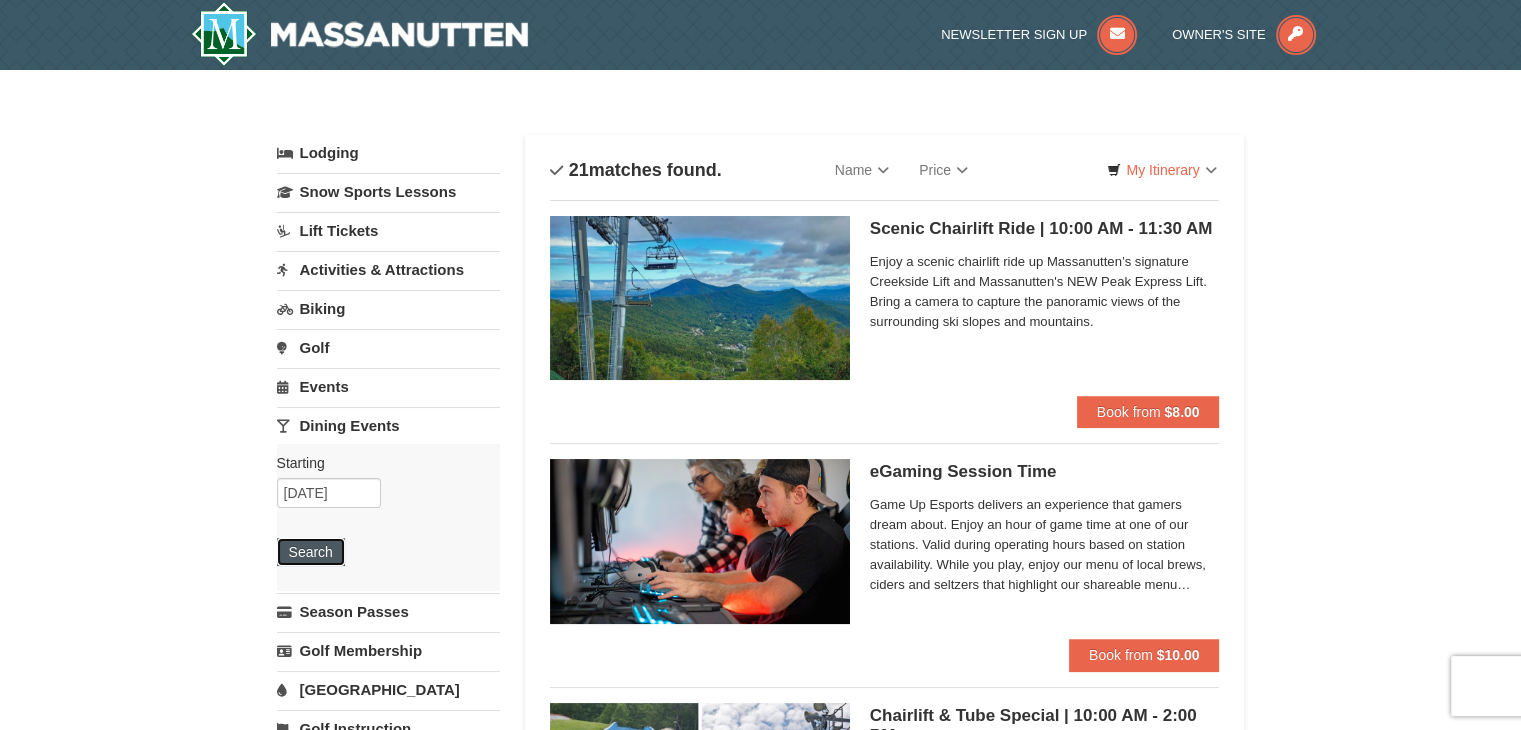 click on "Search" at bounding box center (311, 552) 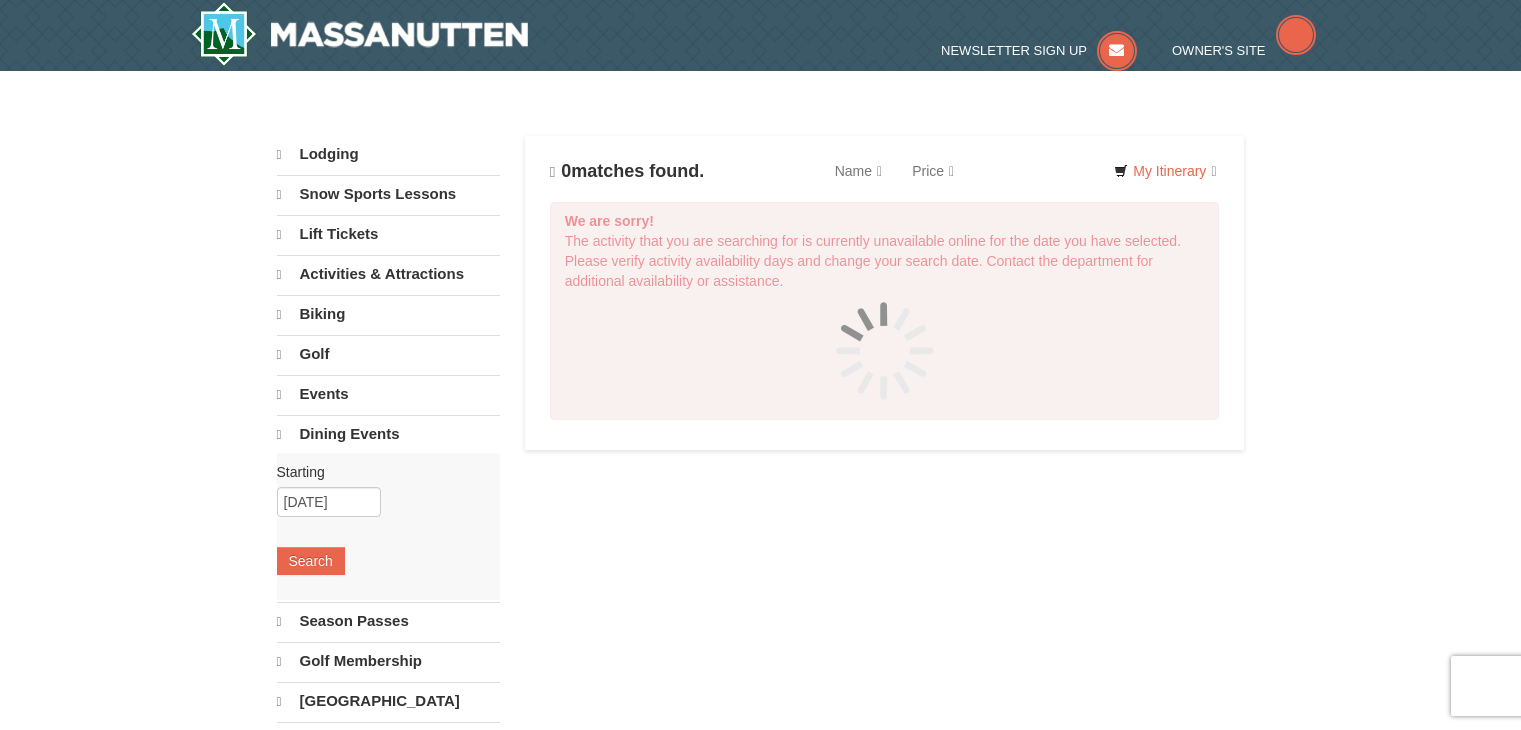 scroll, scrollTop: 0, scrollLeft: 0, axis: both 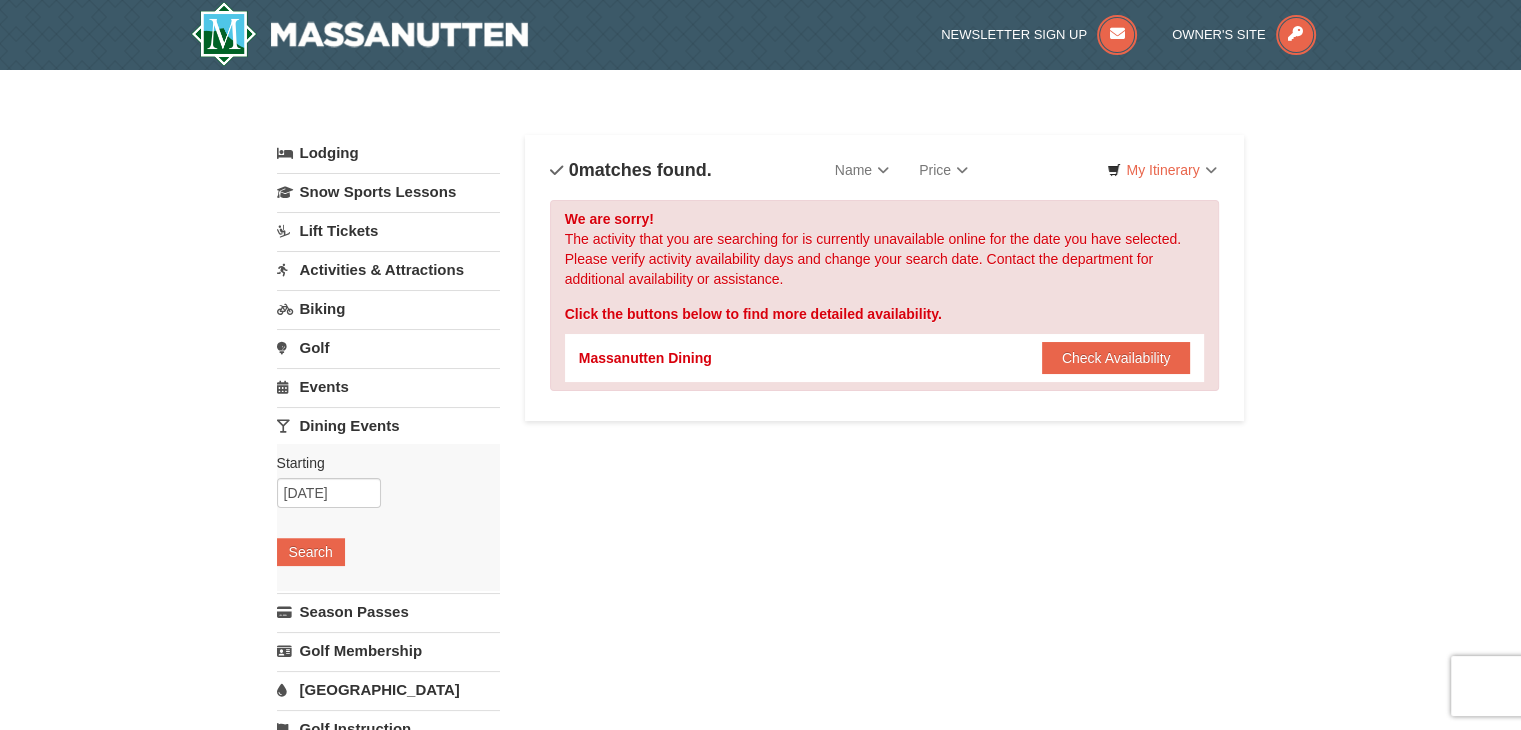 click on "Events" at bounding box center [388, 386] 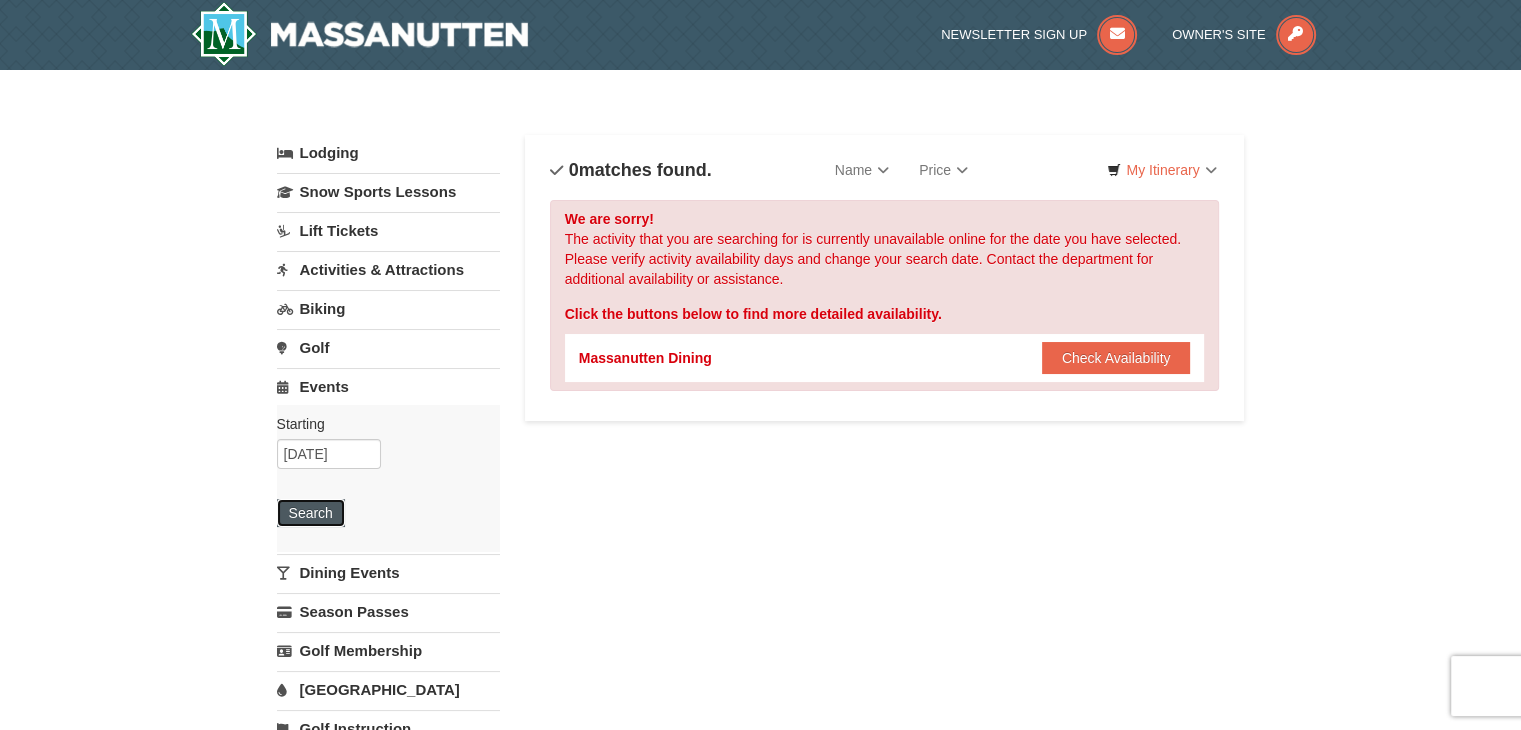 click on "Search" at bounding box center (311, 513) 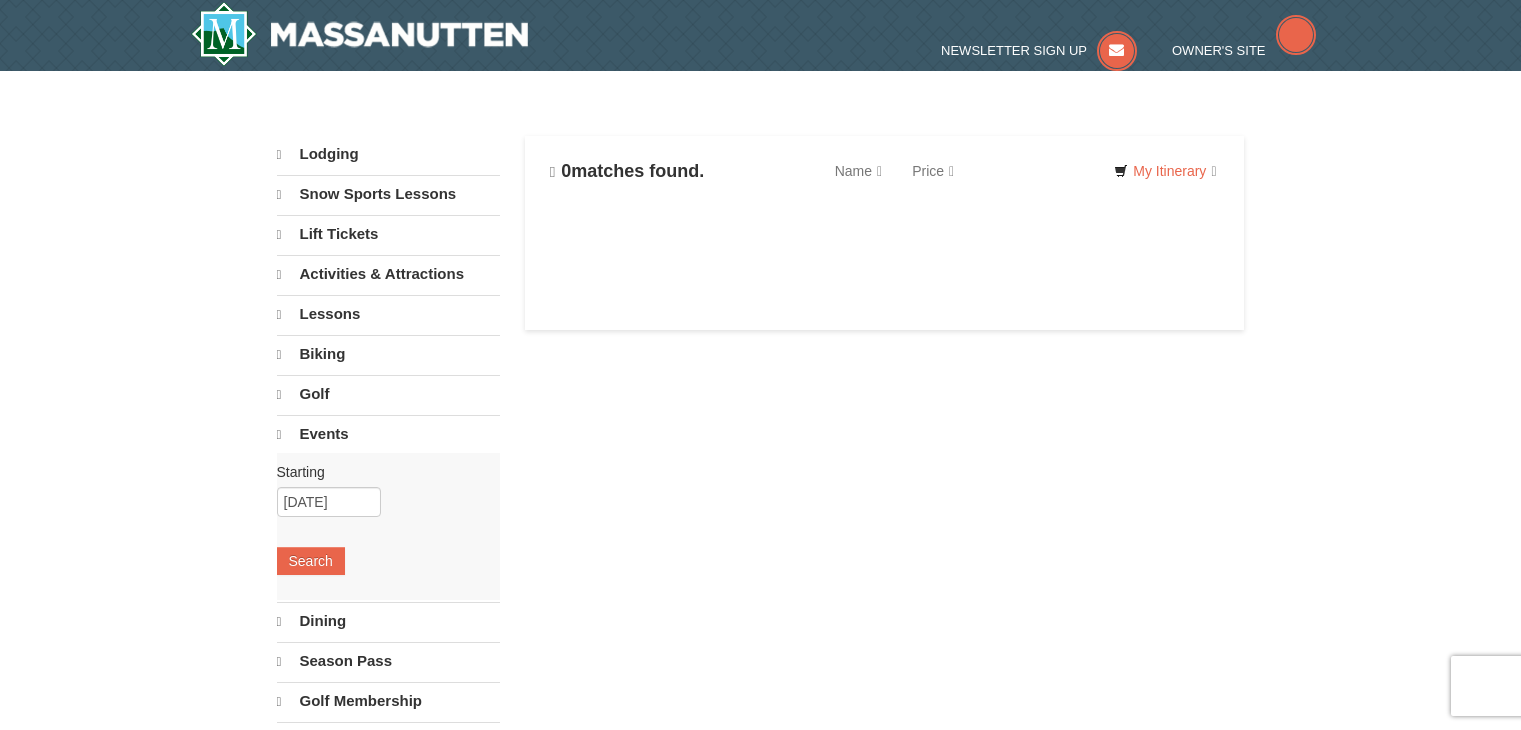 scroll, scrollTop: 0, scrollLeft: 0, axis: both 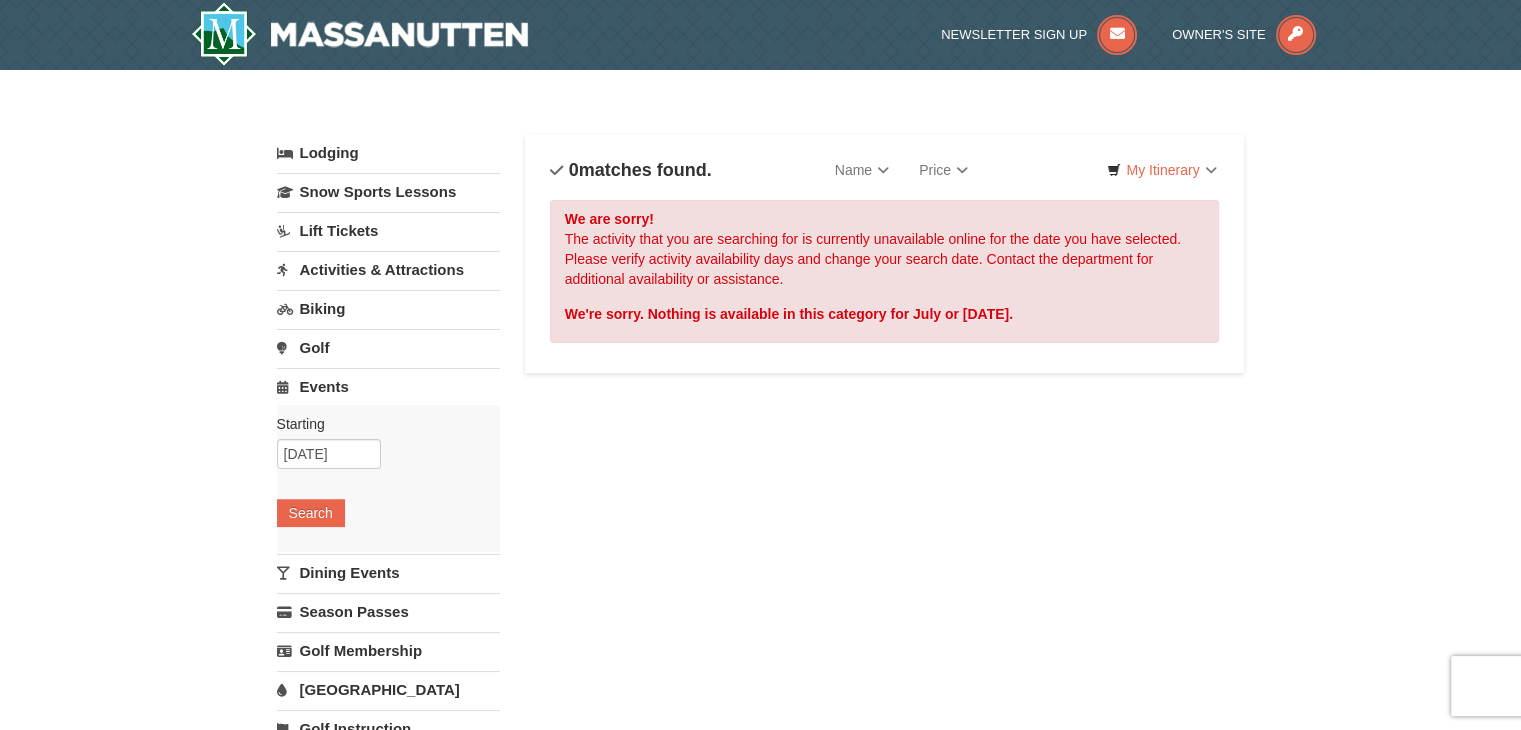 click on "[GEOGRAPHIC_DATA]" at bounding box center (388, 689) 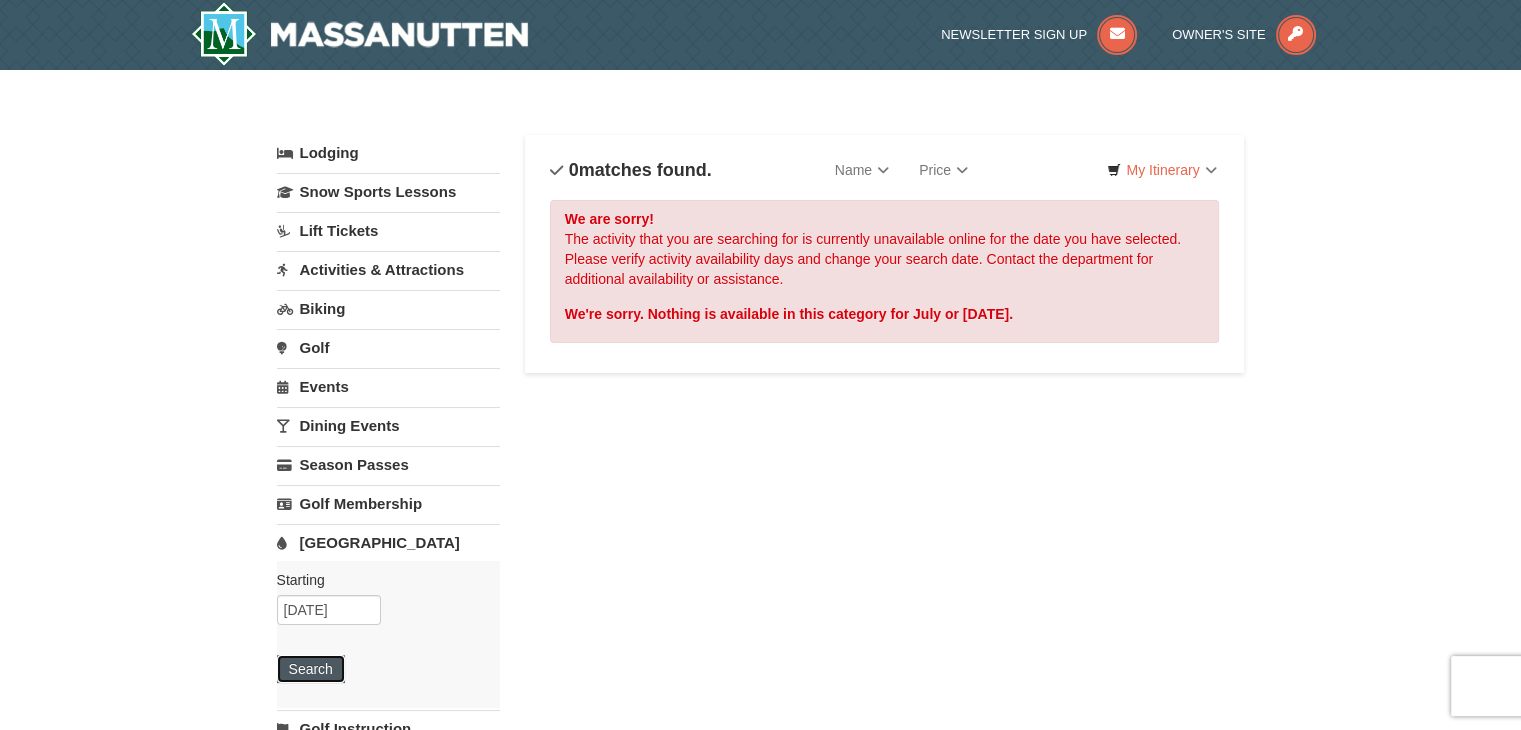 click on "Search" at bounding box center (311, 669) 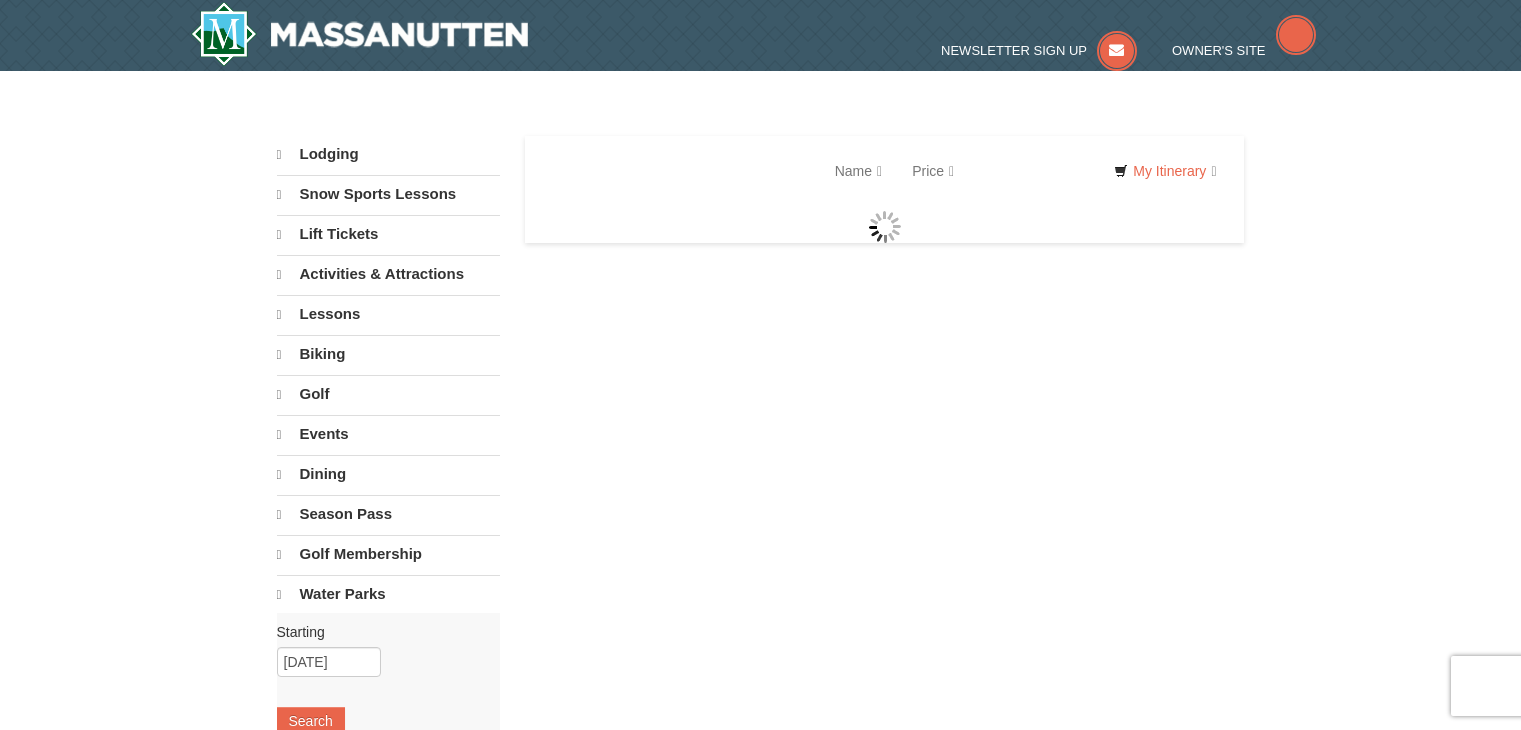 scroll, scrollTop: 0, scrollLeft: 0, axis: both 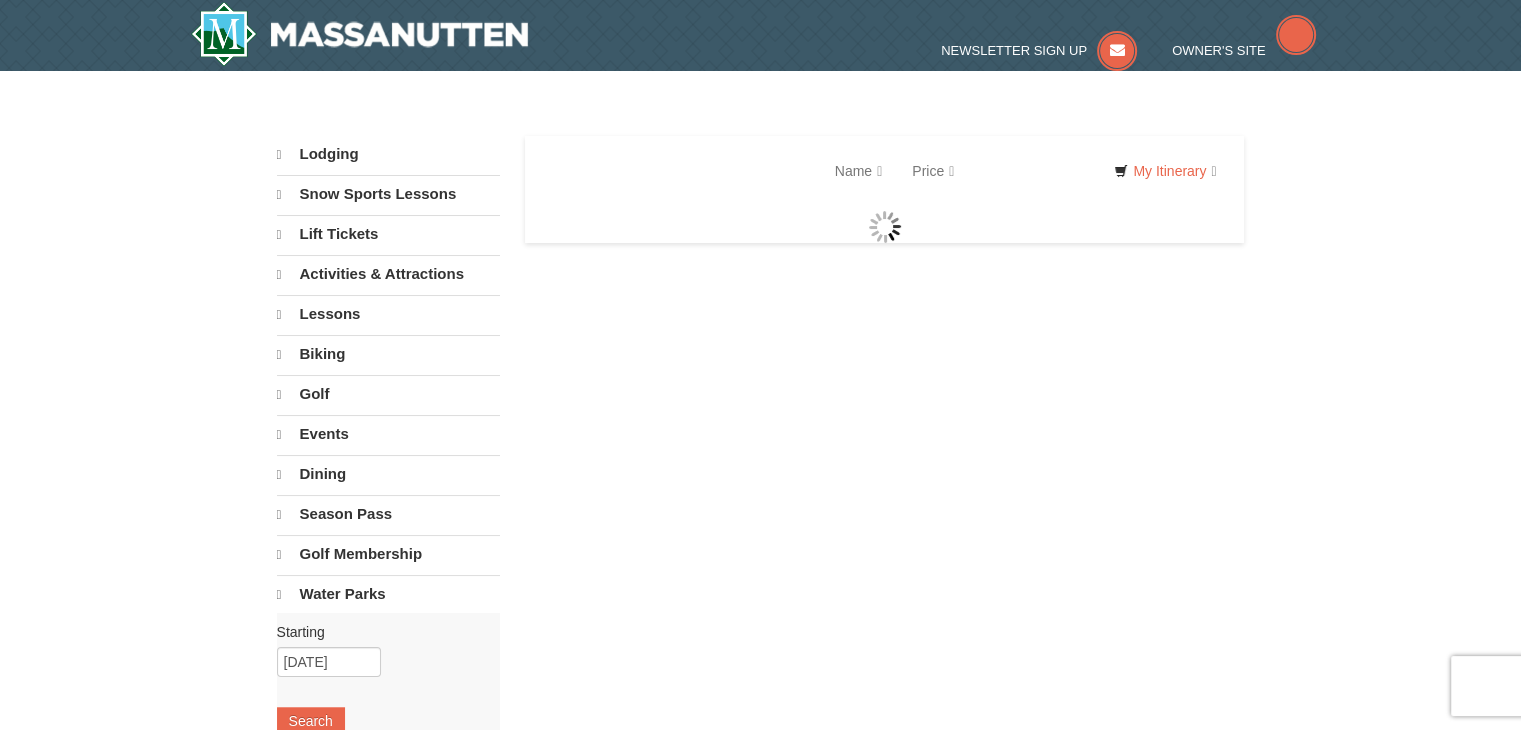 select on "7" 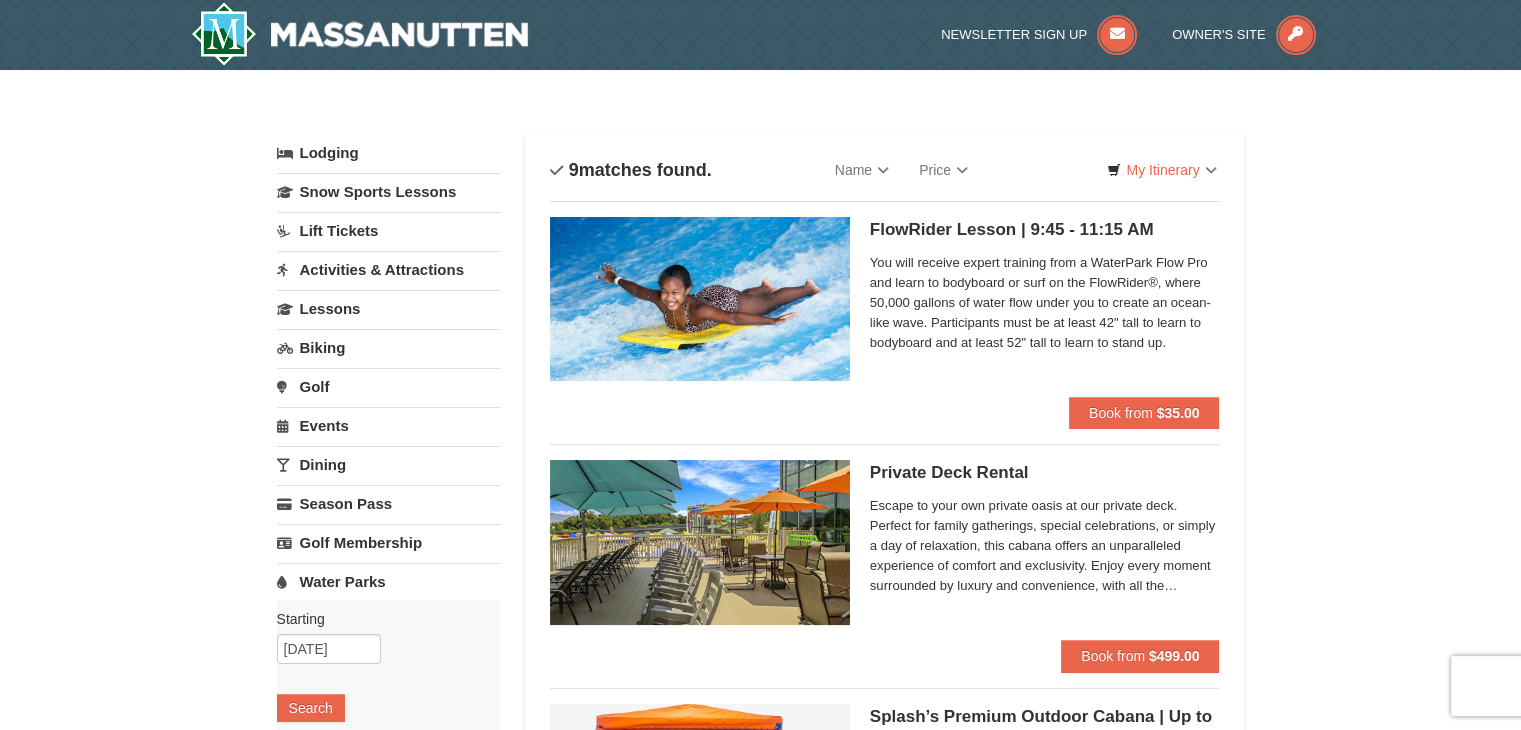 scroll, scrollTop: 0, scrollLeft: 0, axis: both 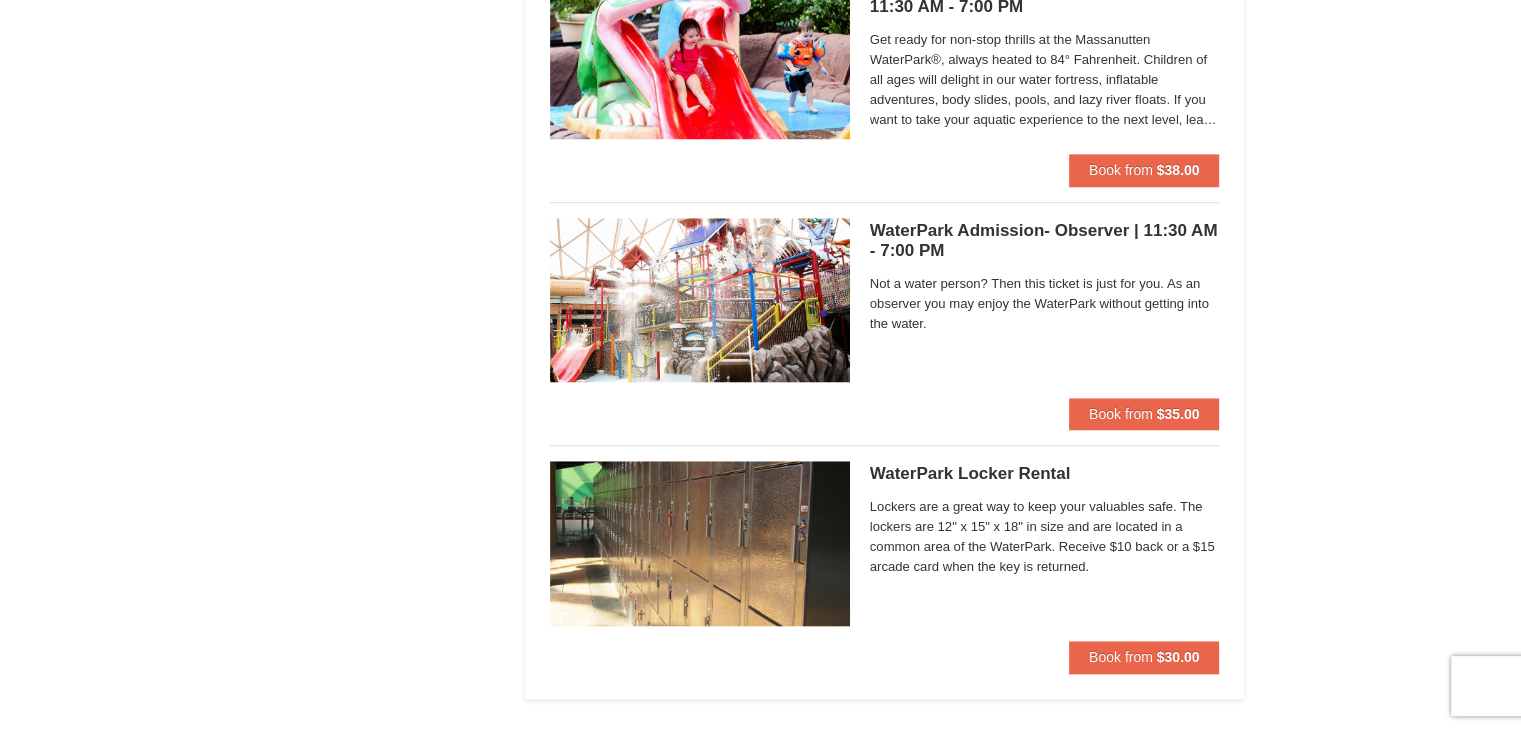 click at bounding box center [700, 300] 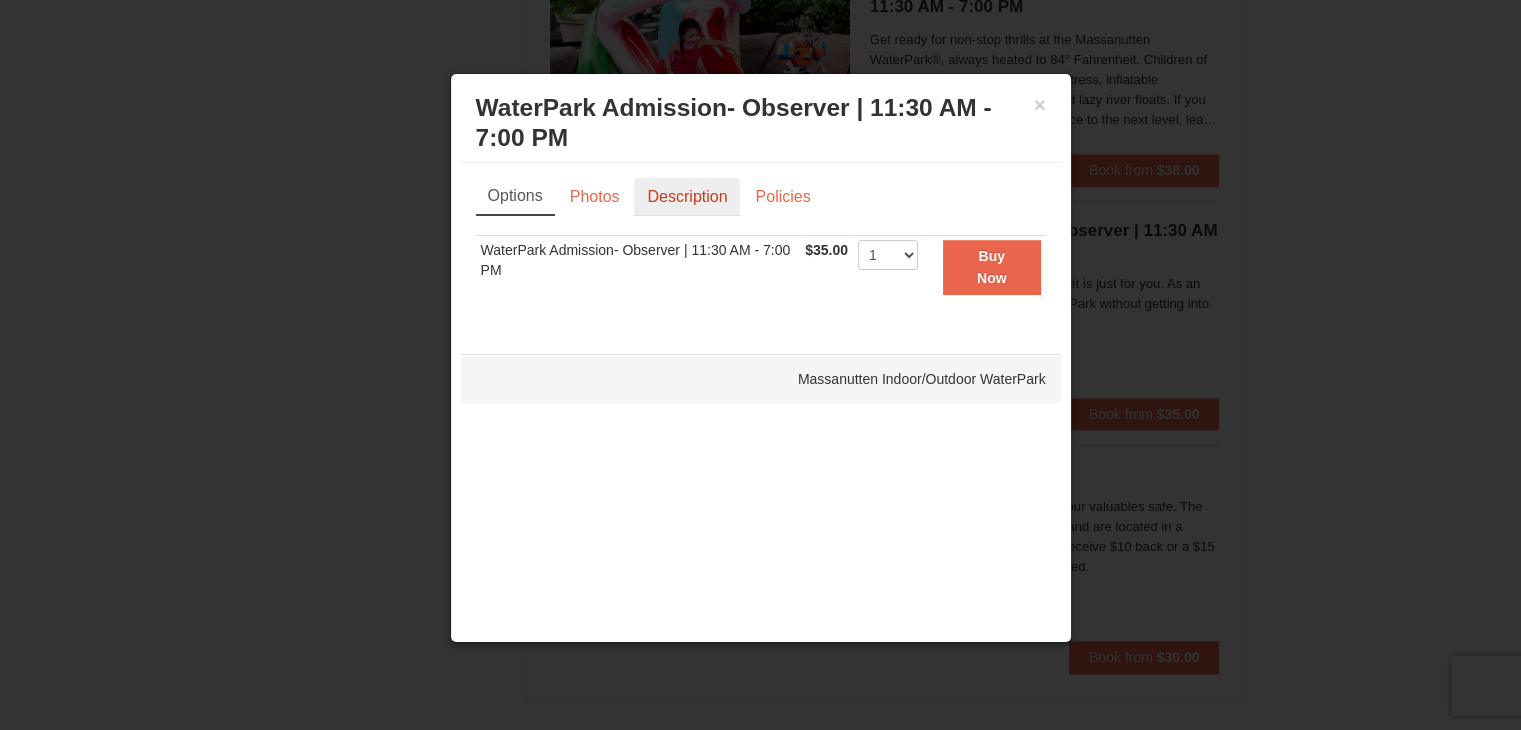 click on "Description" at bounding box center [687, 197] 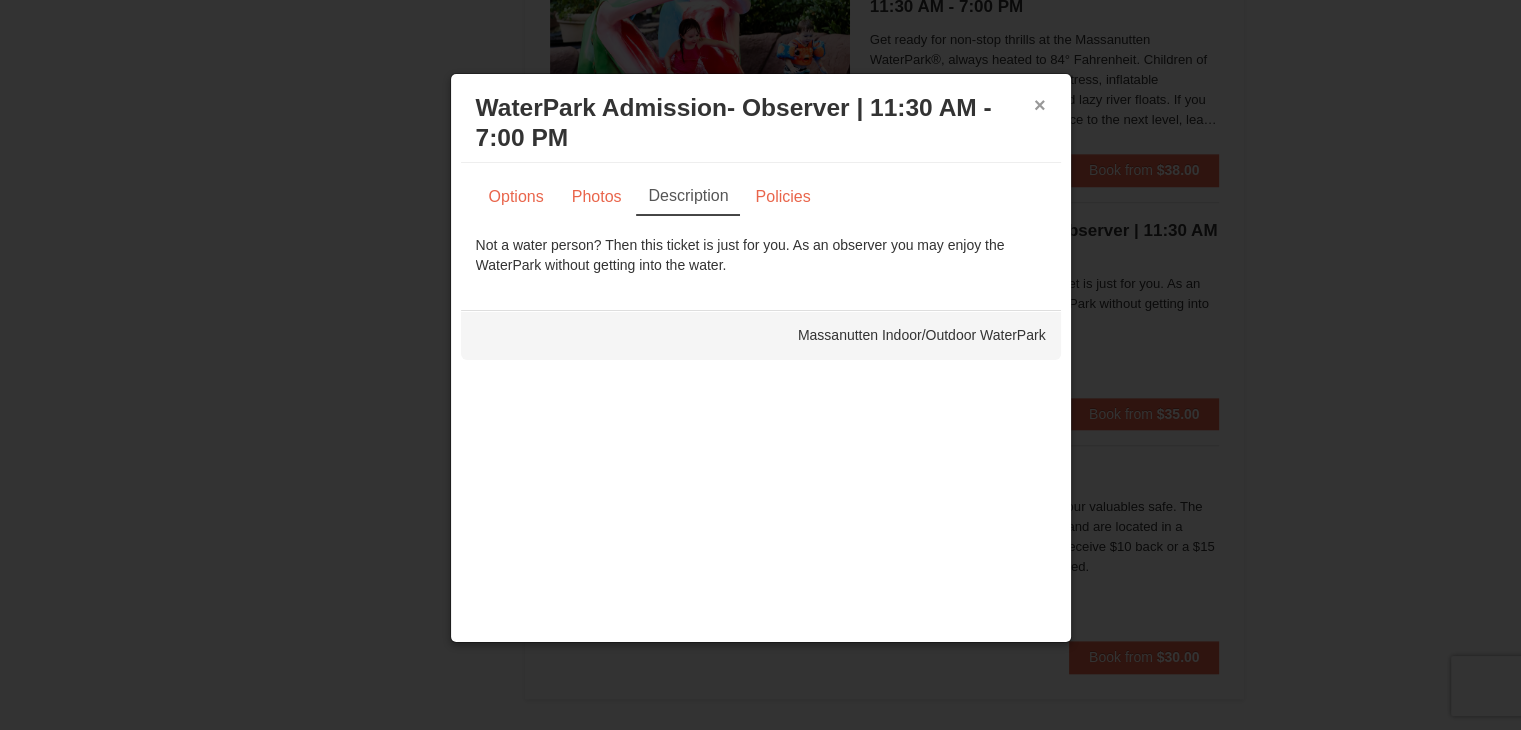 click on "×" at bounding box center (1040, 105) 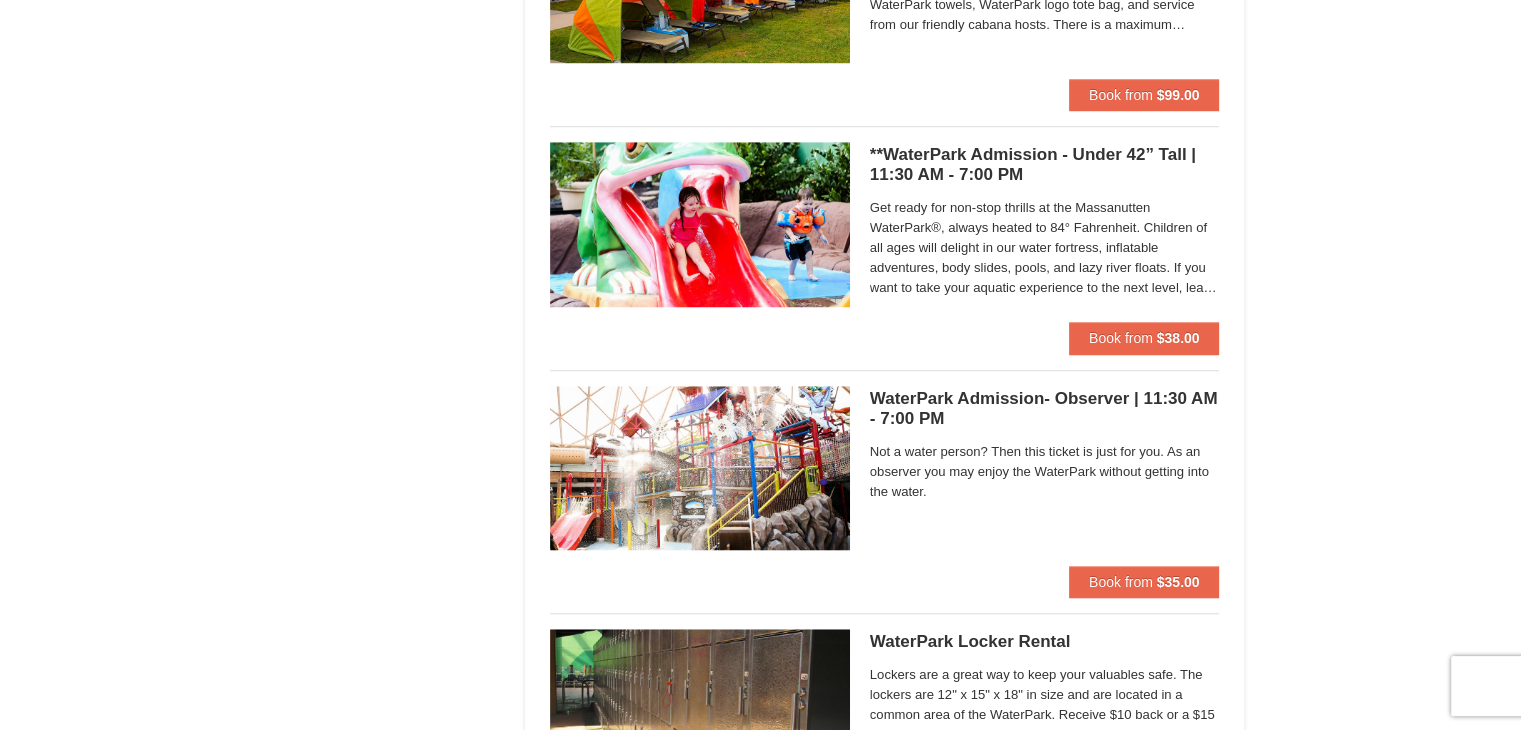 scroll, scrollTop: 1609, scrollLeft: 0, axis: vertical 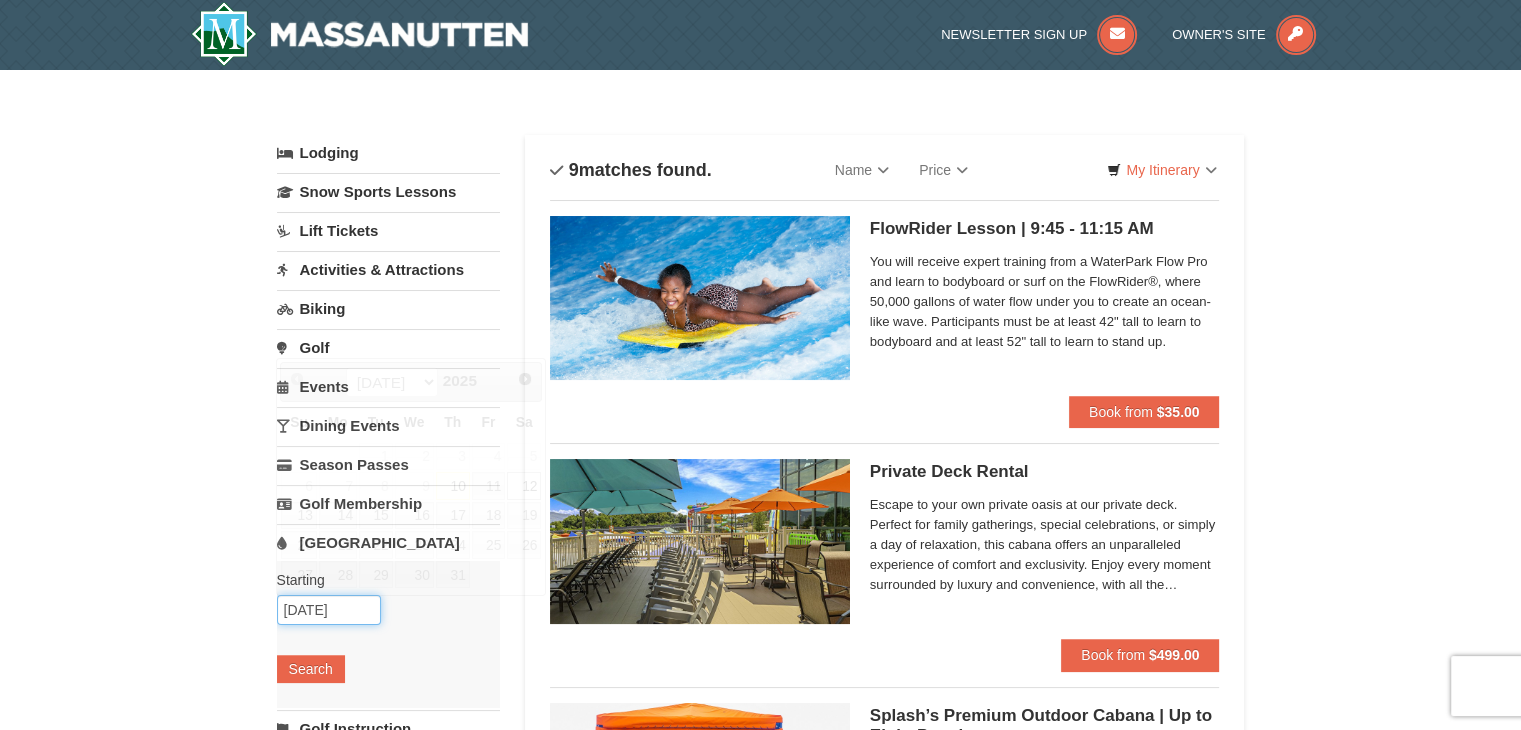 click on "07/12/2025" at bounding box center [329, 610] 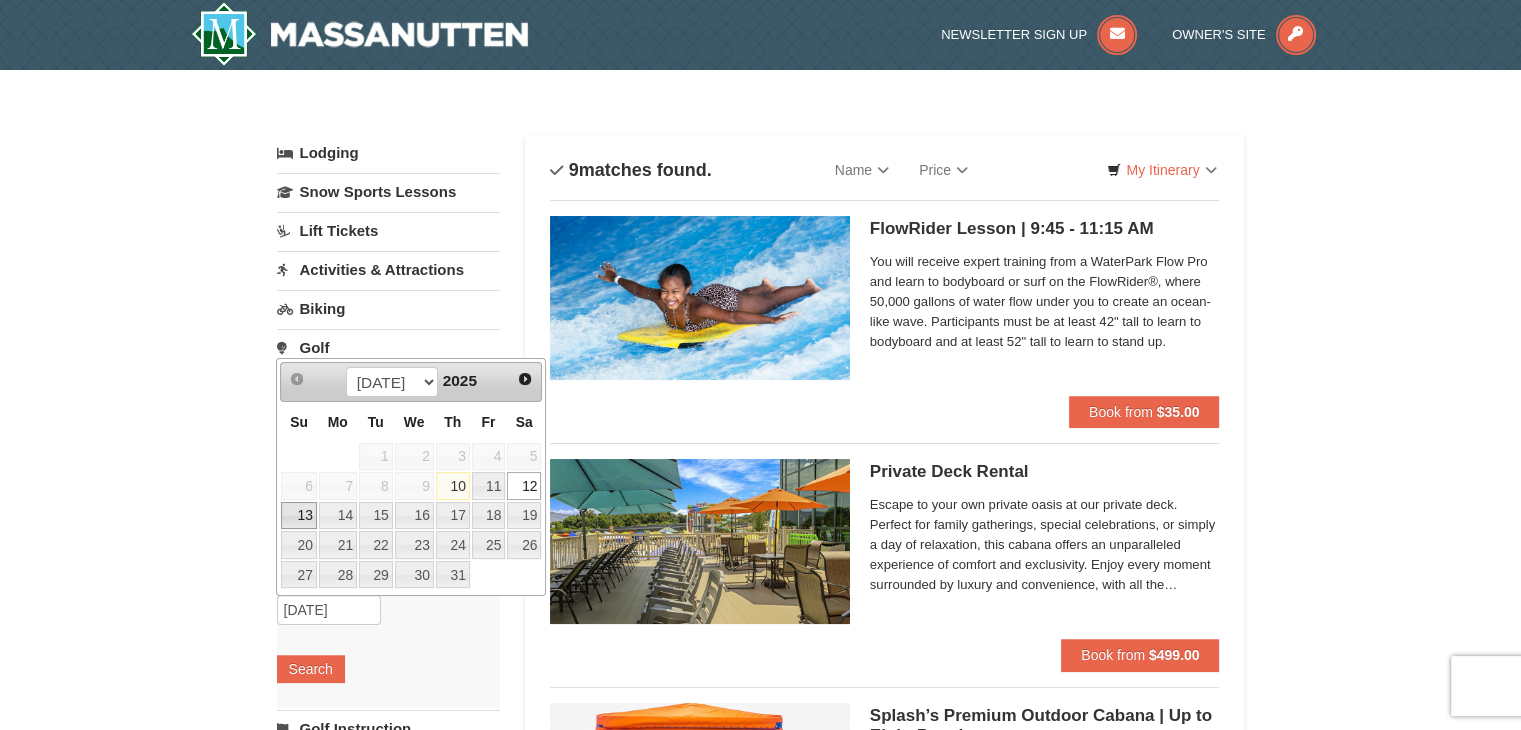 click on "13" at bounding box center (298, 516) 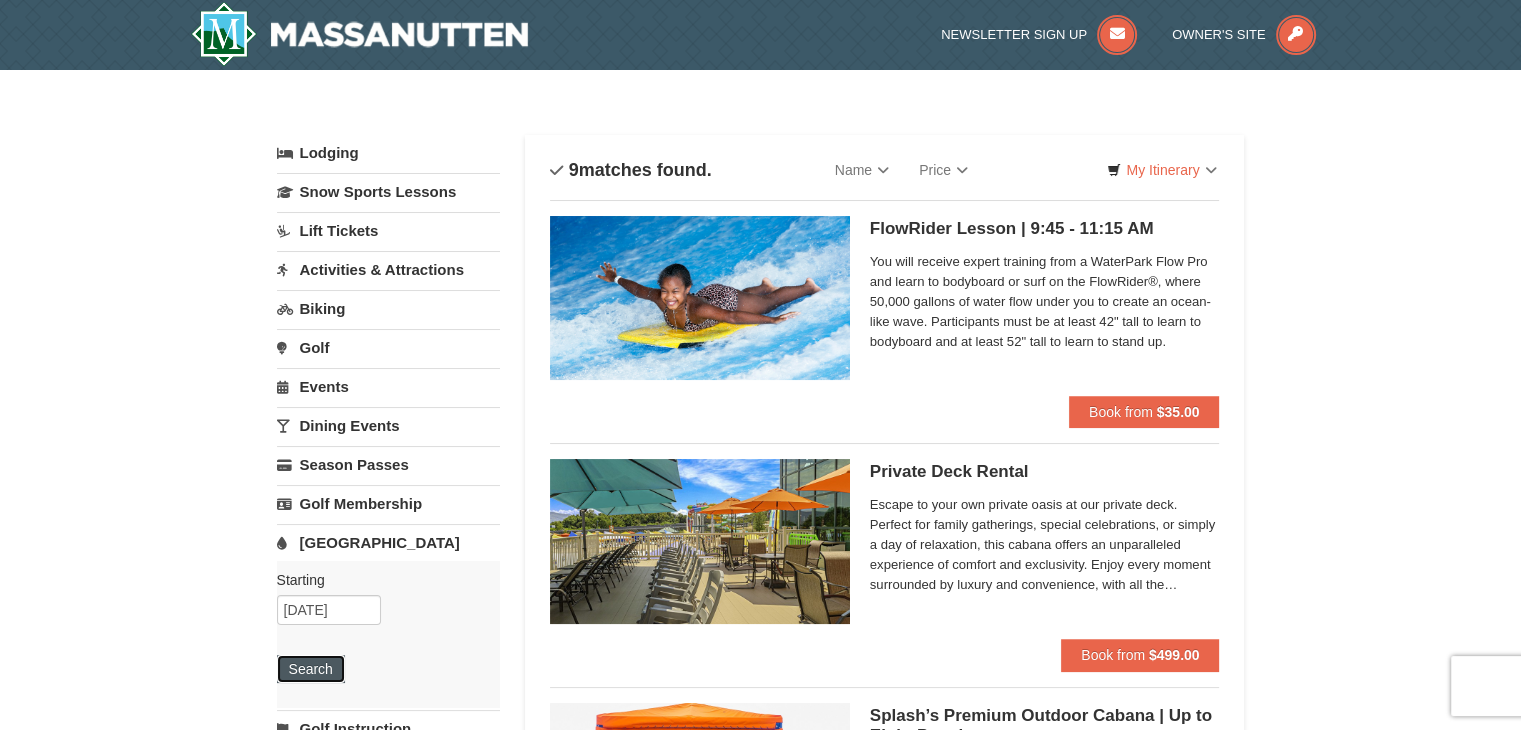 click on "Search" at bounding box center (311, 669) 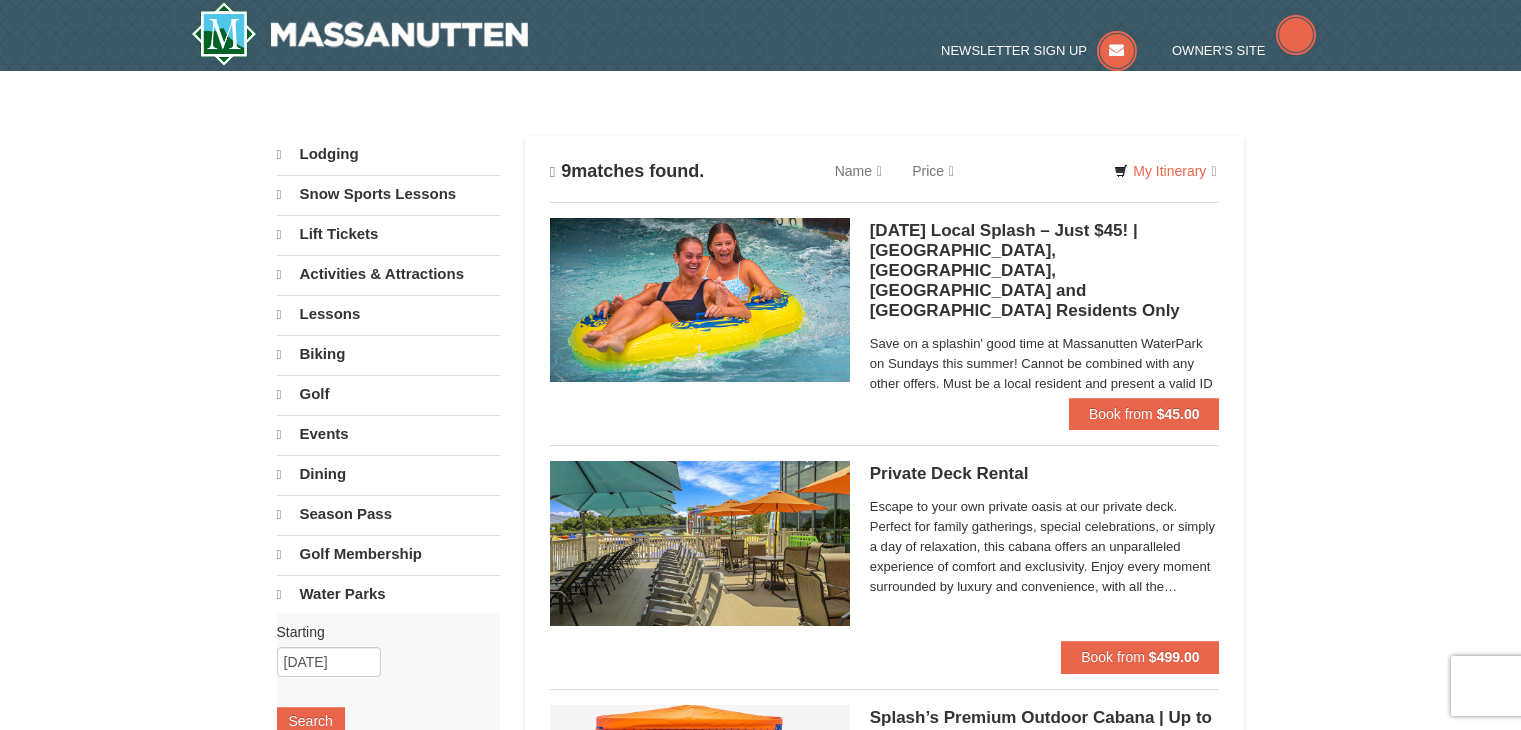 scroll, scrollTop: 0, scrollLeft: 0, axis: both 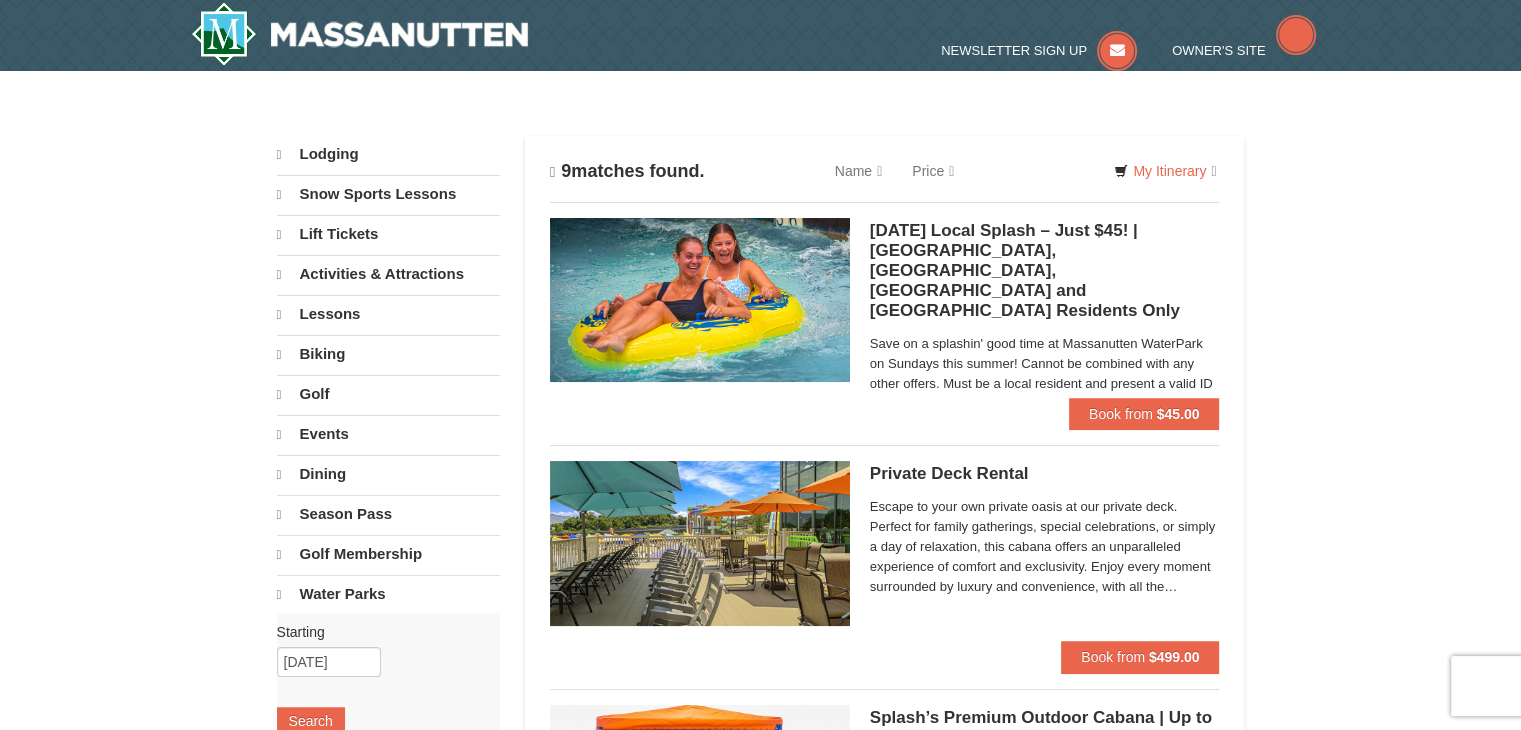 select on "7" 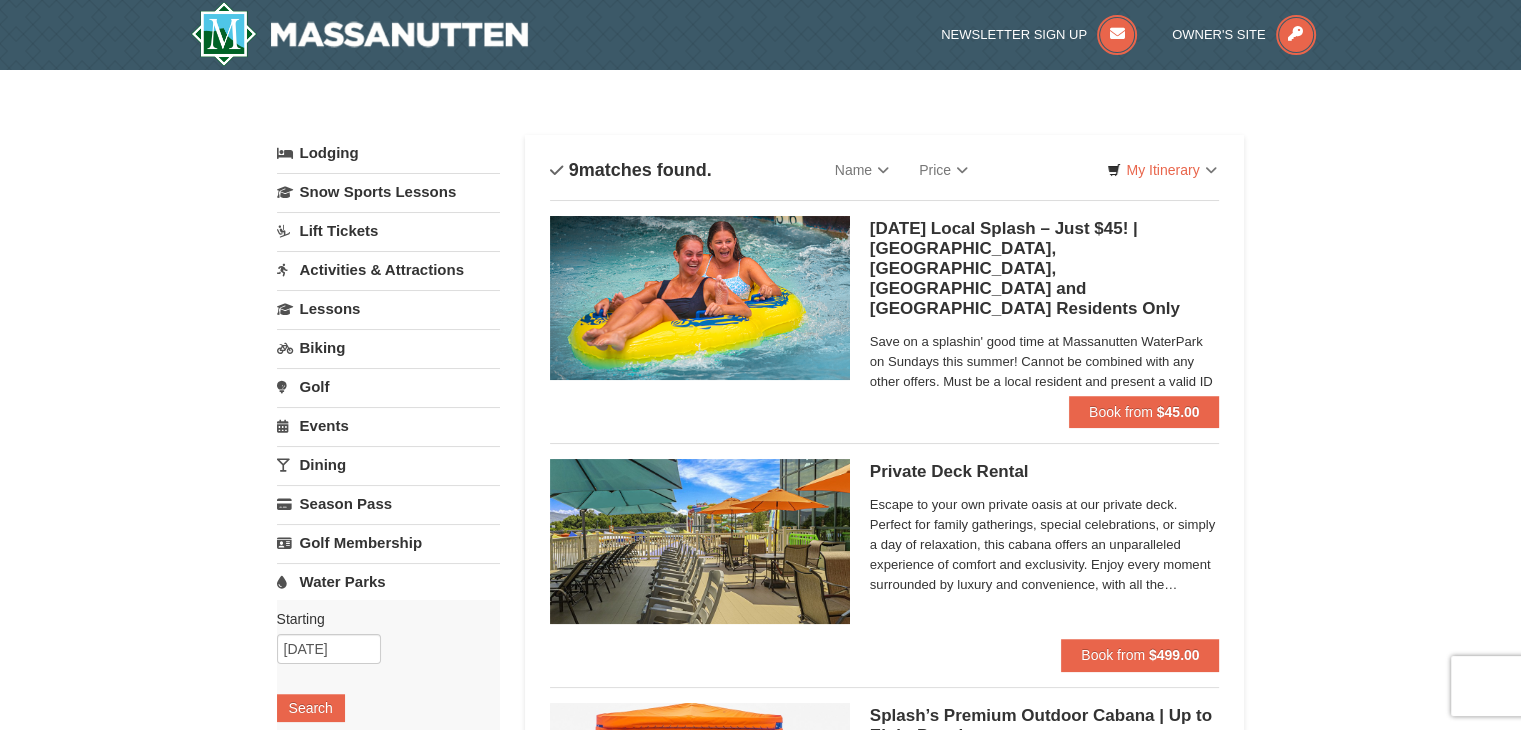 scroll, scrollTop: 0, scrollLeft: 0, axis: both 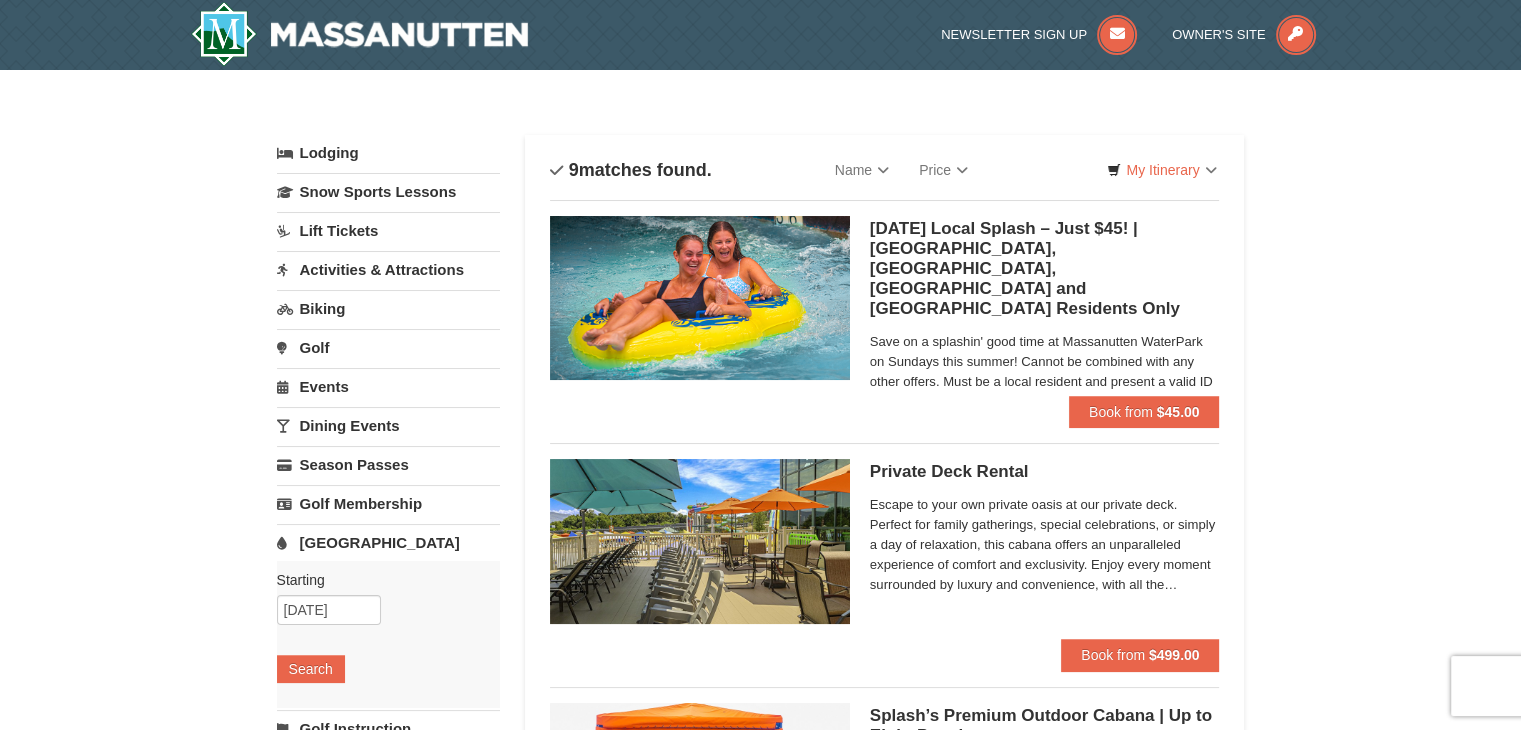 drag, startPoint x: 1526, startPoint y: 149, endPoint x: 1360, endPoint y: 277, distance: 209.6187 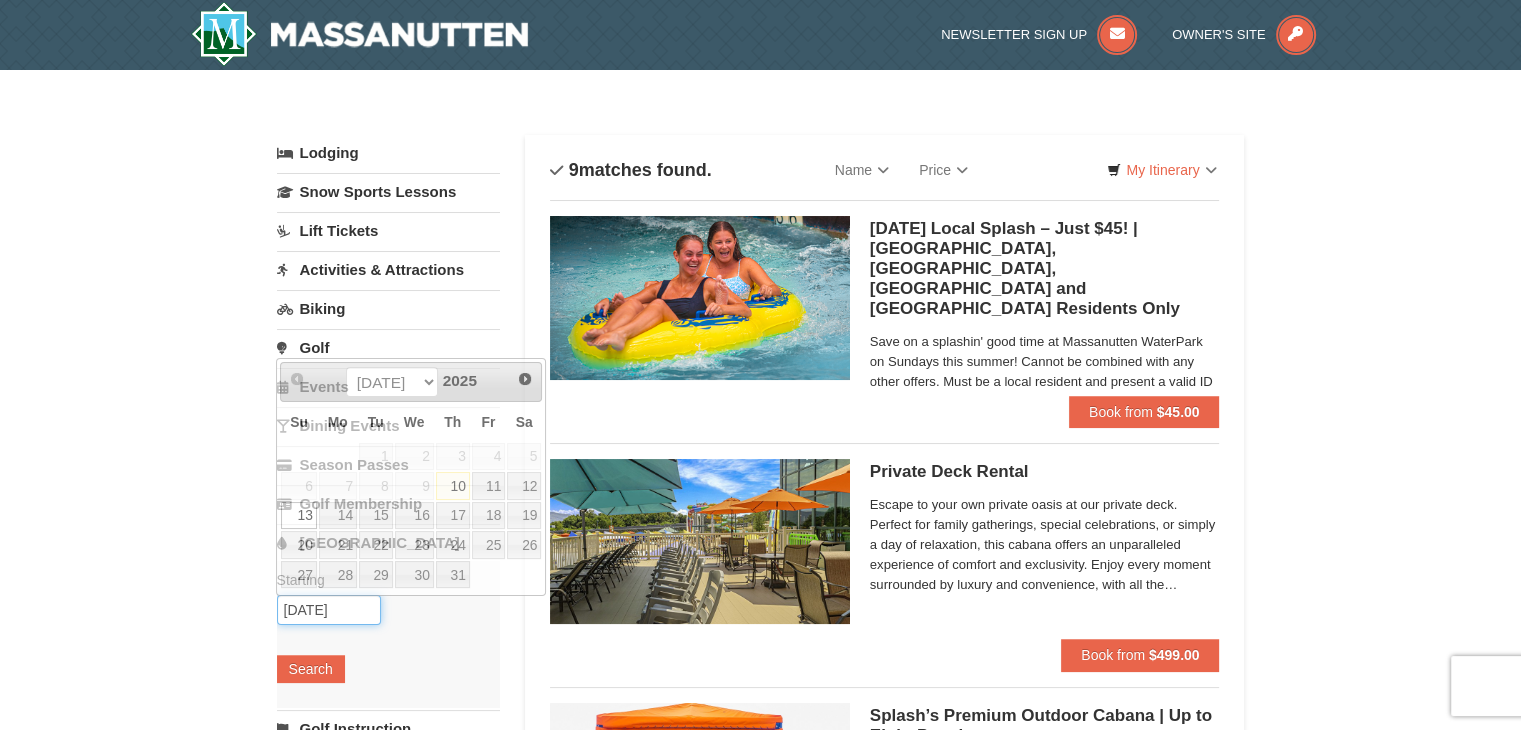 click on "[DATE]" at bounding box center [329, 610] 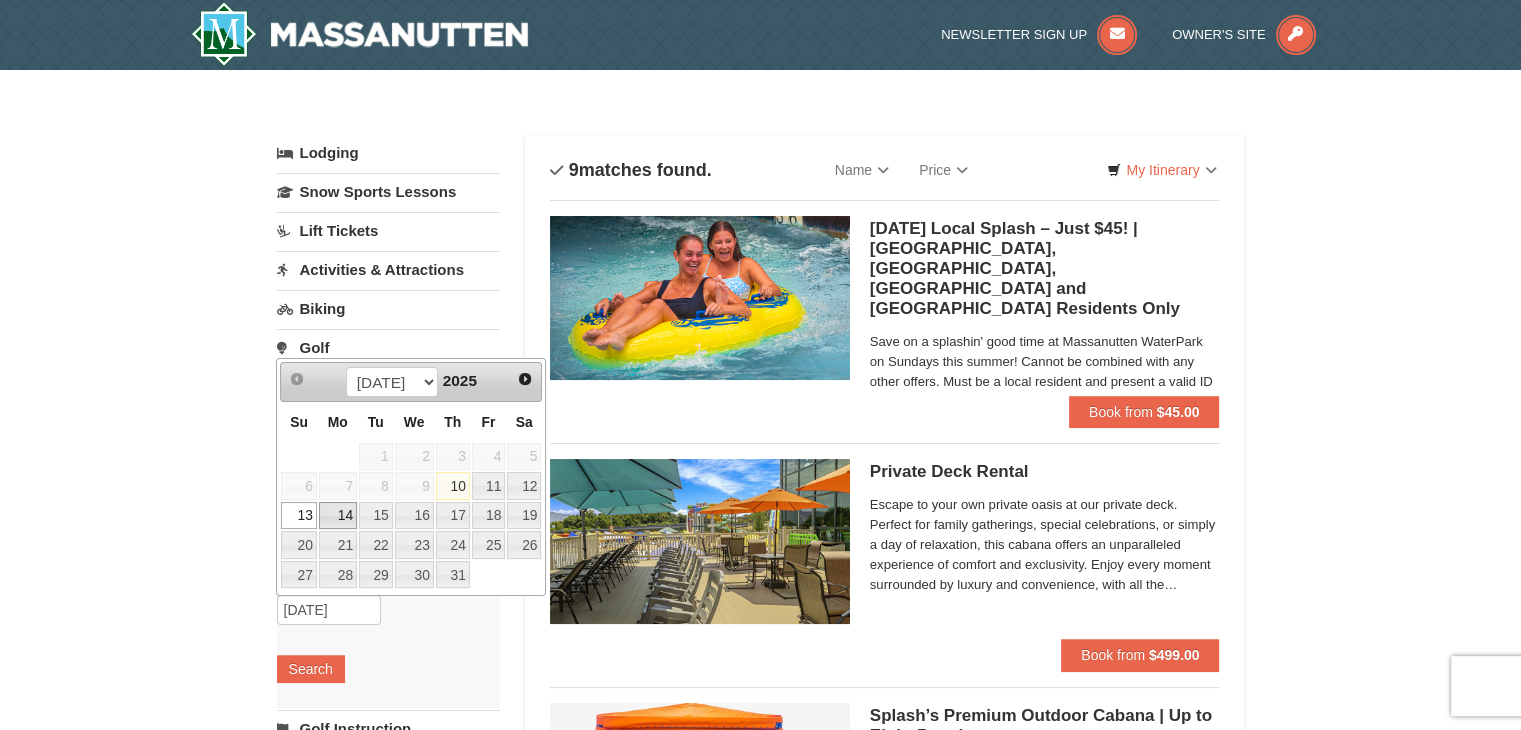 click on "14" at bounding box center [338, 516] 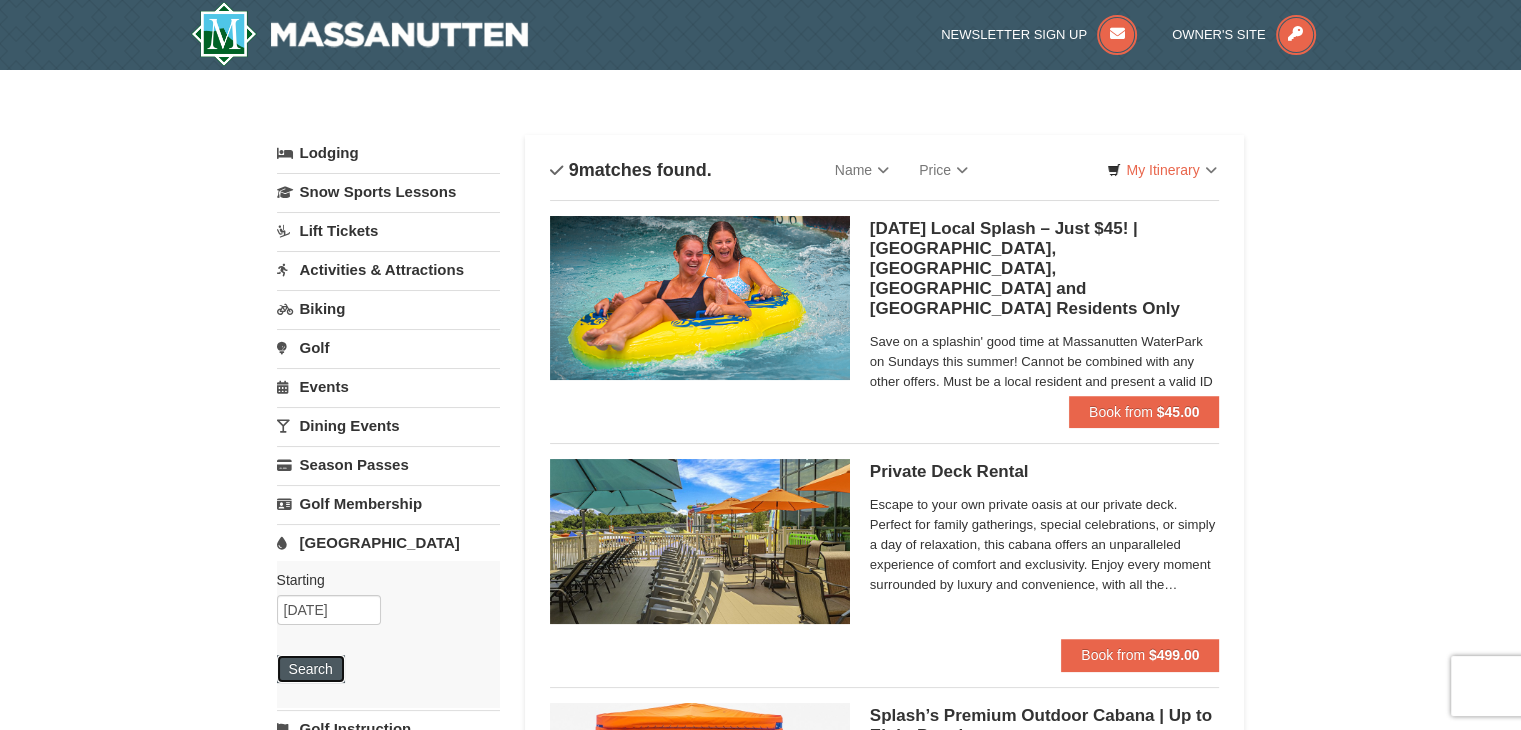 click on "Search" at bounding box center (311, 669) 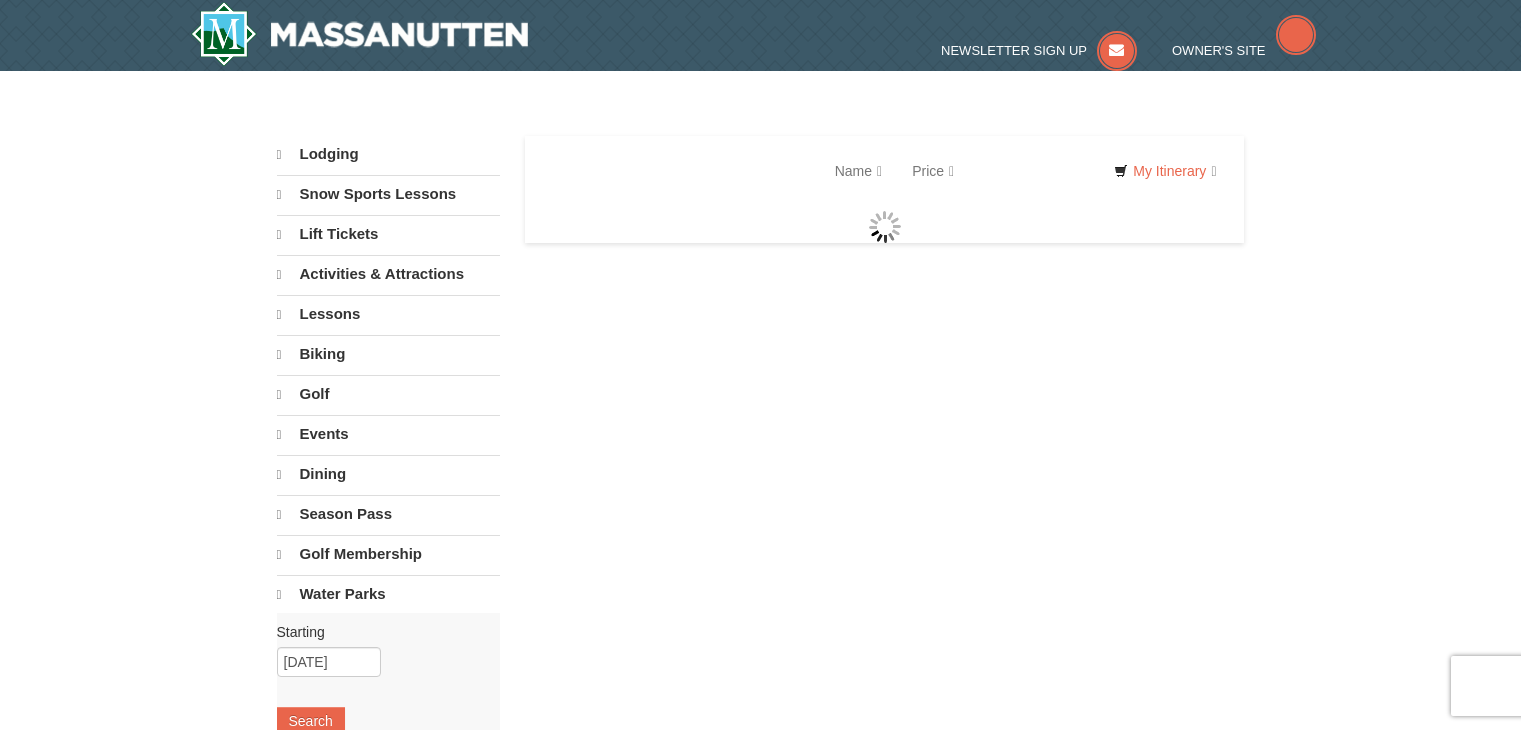 scroll, scrollTop: 0, scrollLeft: 0, axis: both 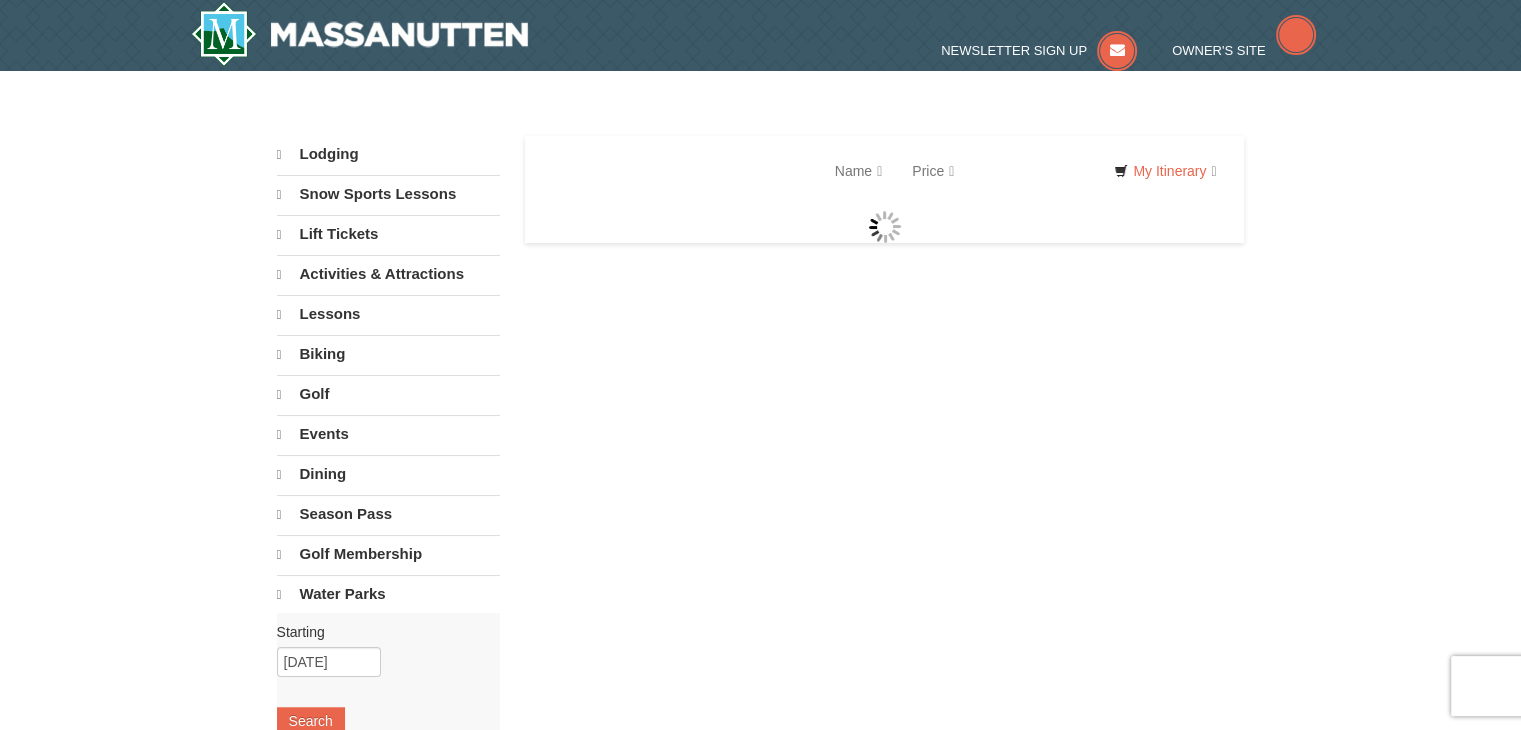 select on "7" 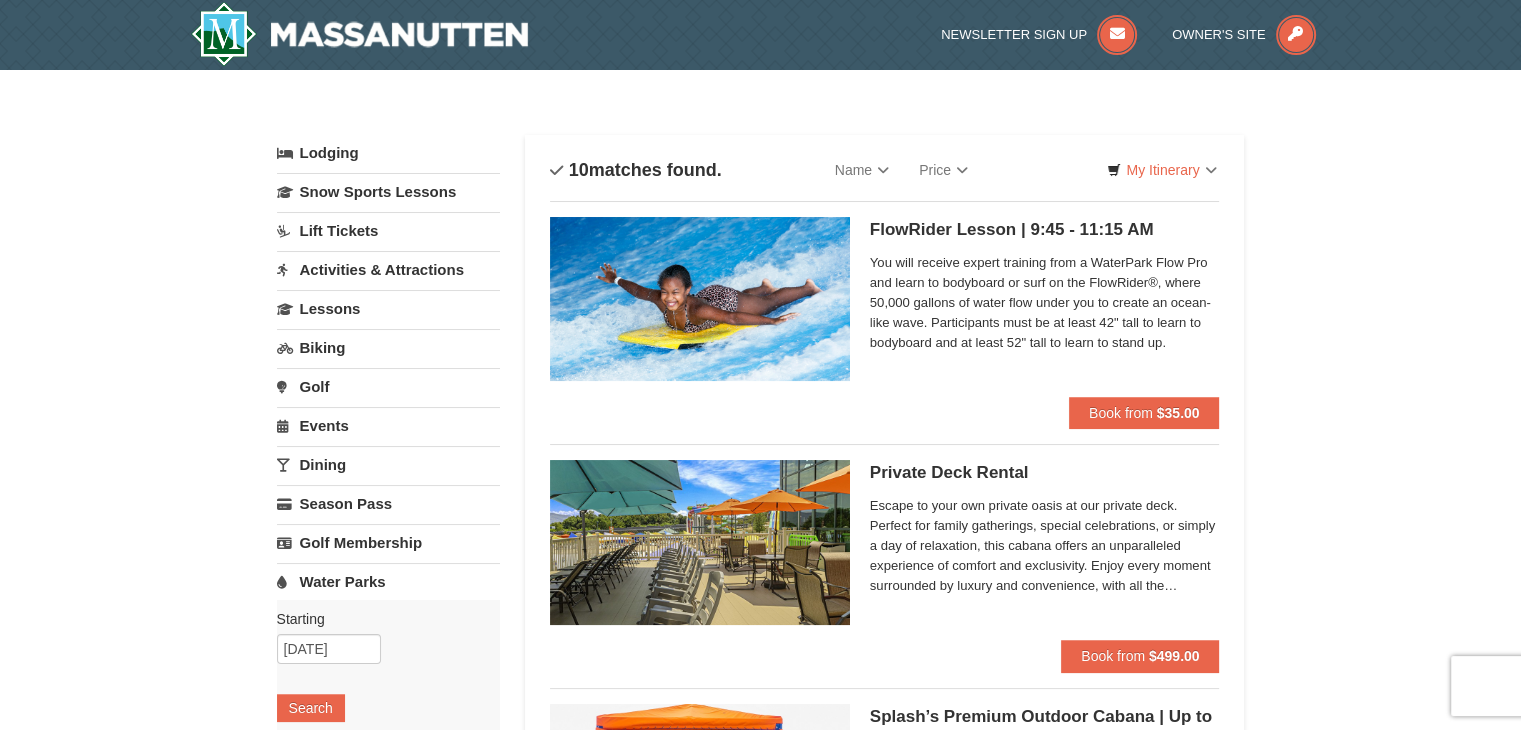 scroll, scrollTop: 0, scrollLeft: 0, axis: both 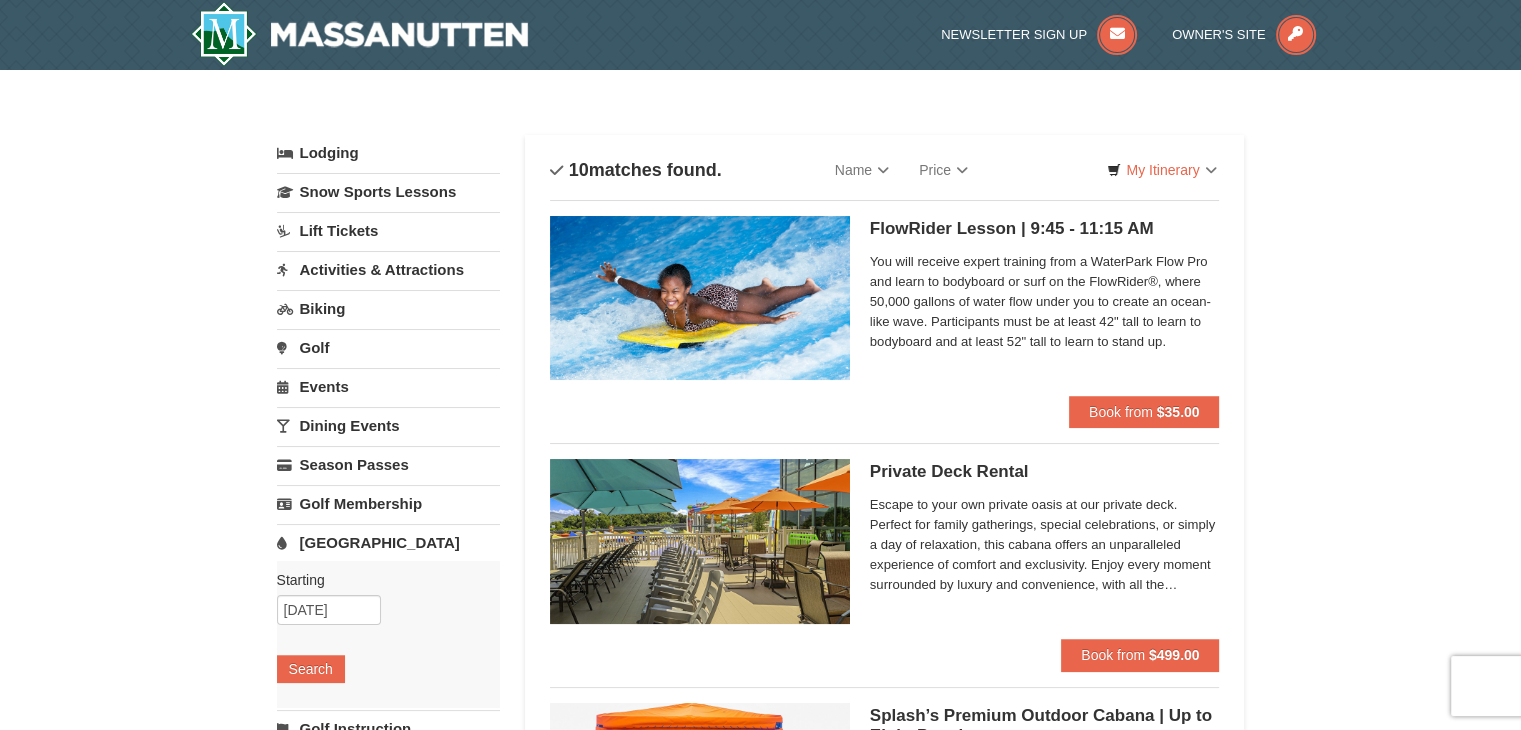 click on "Activities & Attractions" at bounding box center [388, 269] 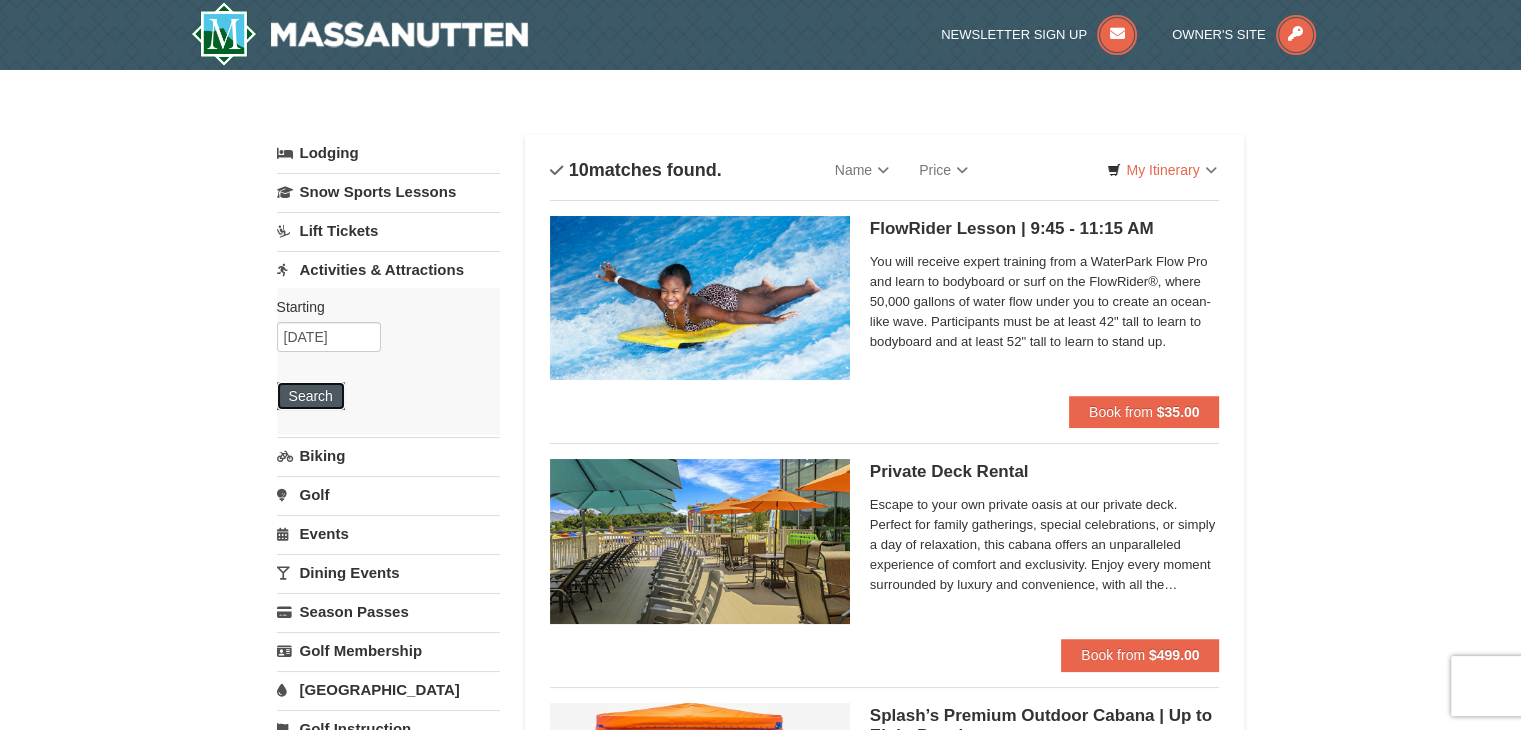click on "Search" at bounding box center (311, 396) 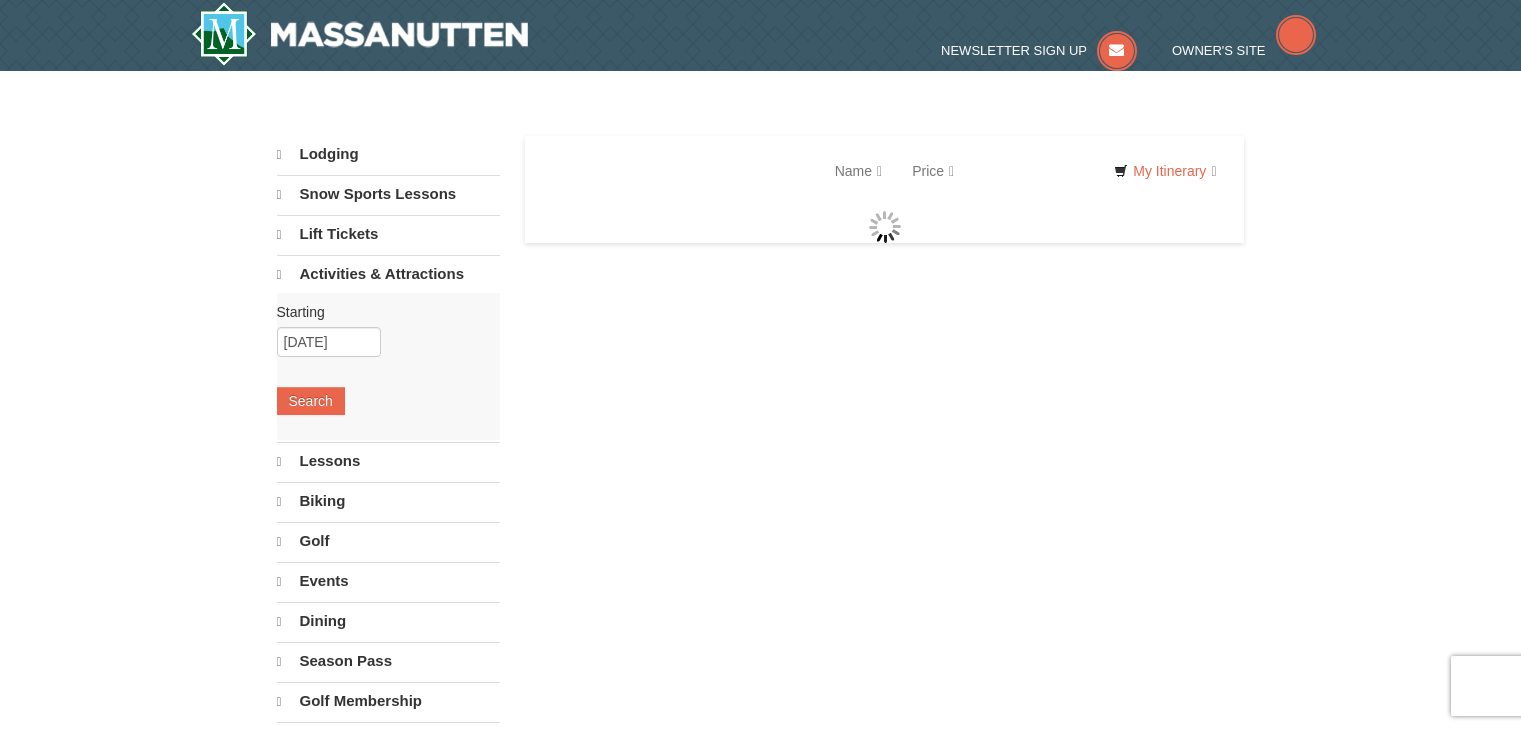 scroll, scrollTop: 0, scrollLeft: 0, axis: both 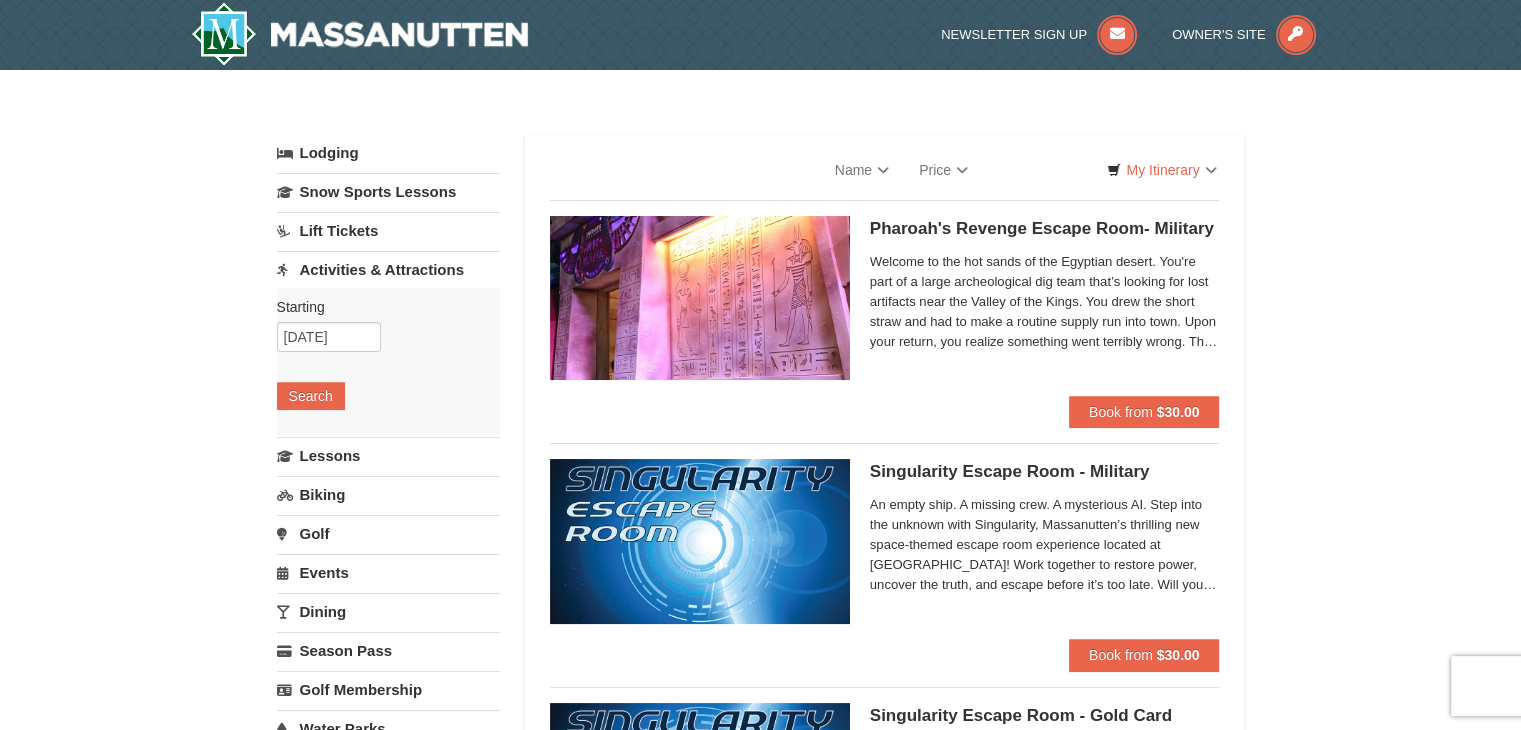 select on "7" 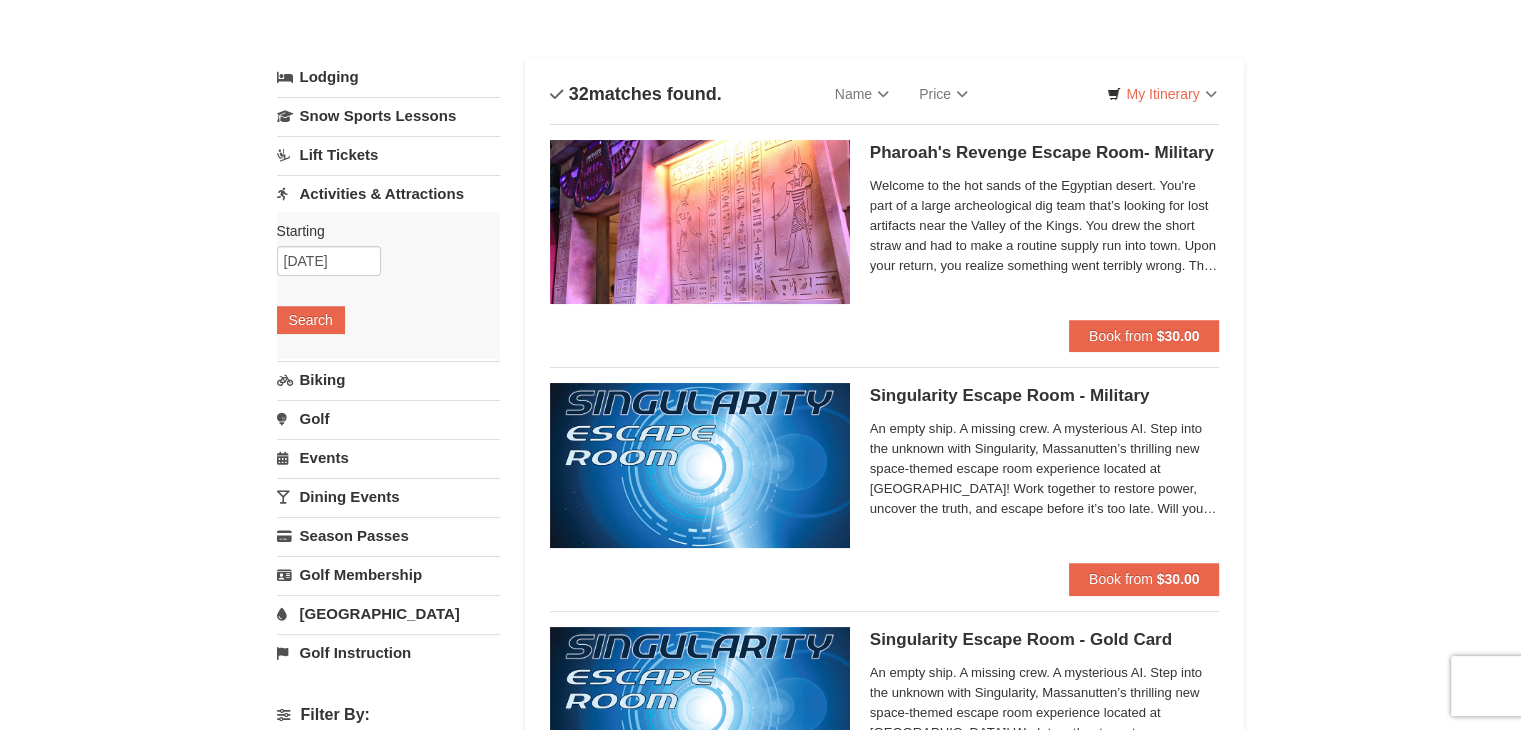 scroll, scrollTop: 66, scrollLeft: 0, axis: vertical 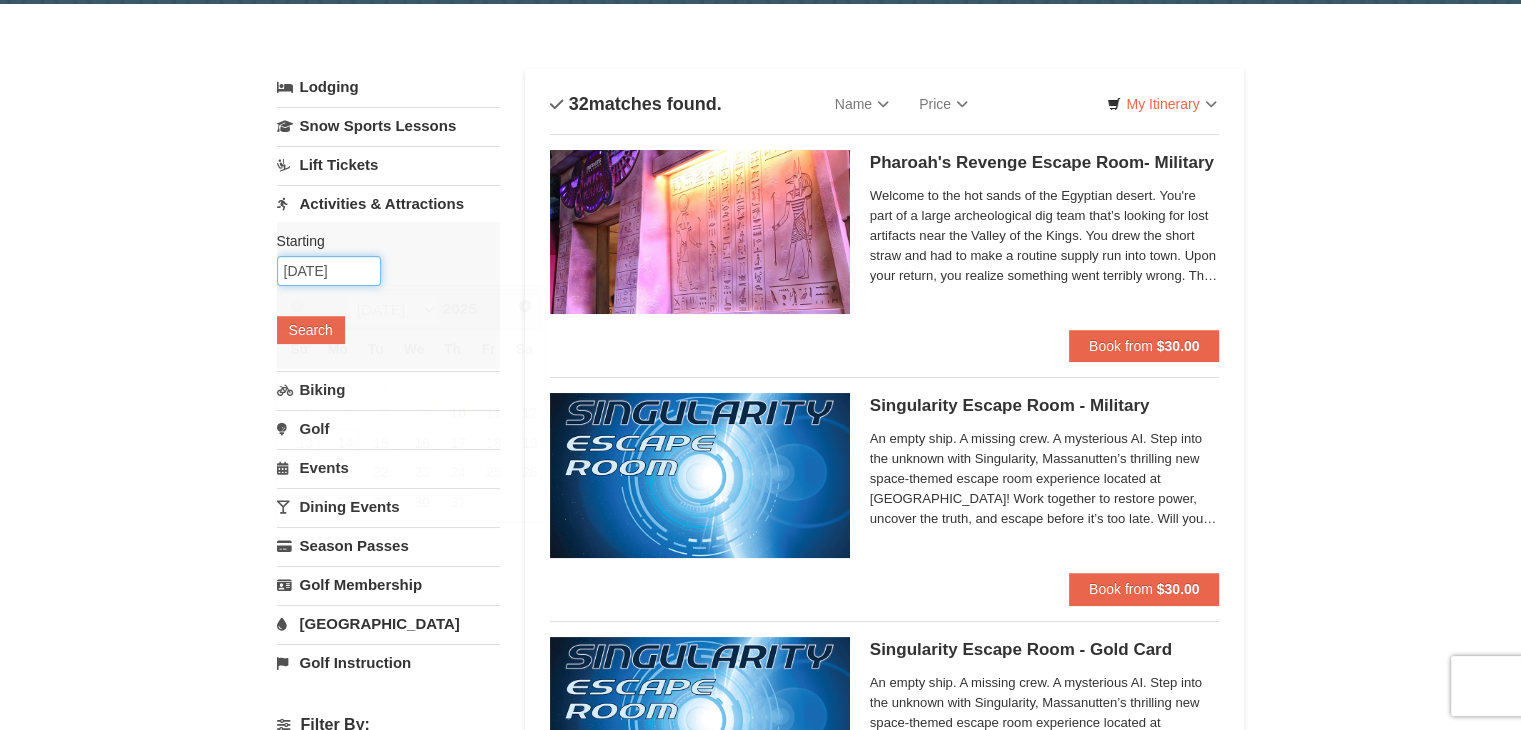click on "07/14/2025" at bounding box center (329, 271) 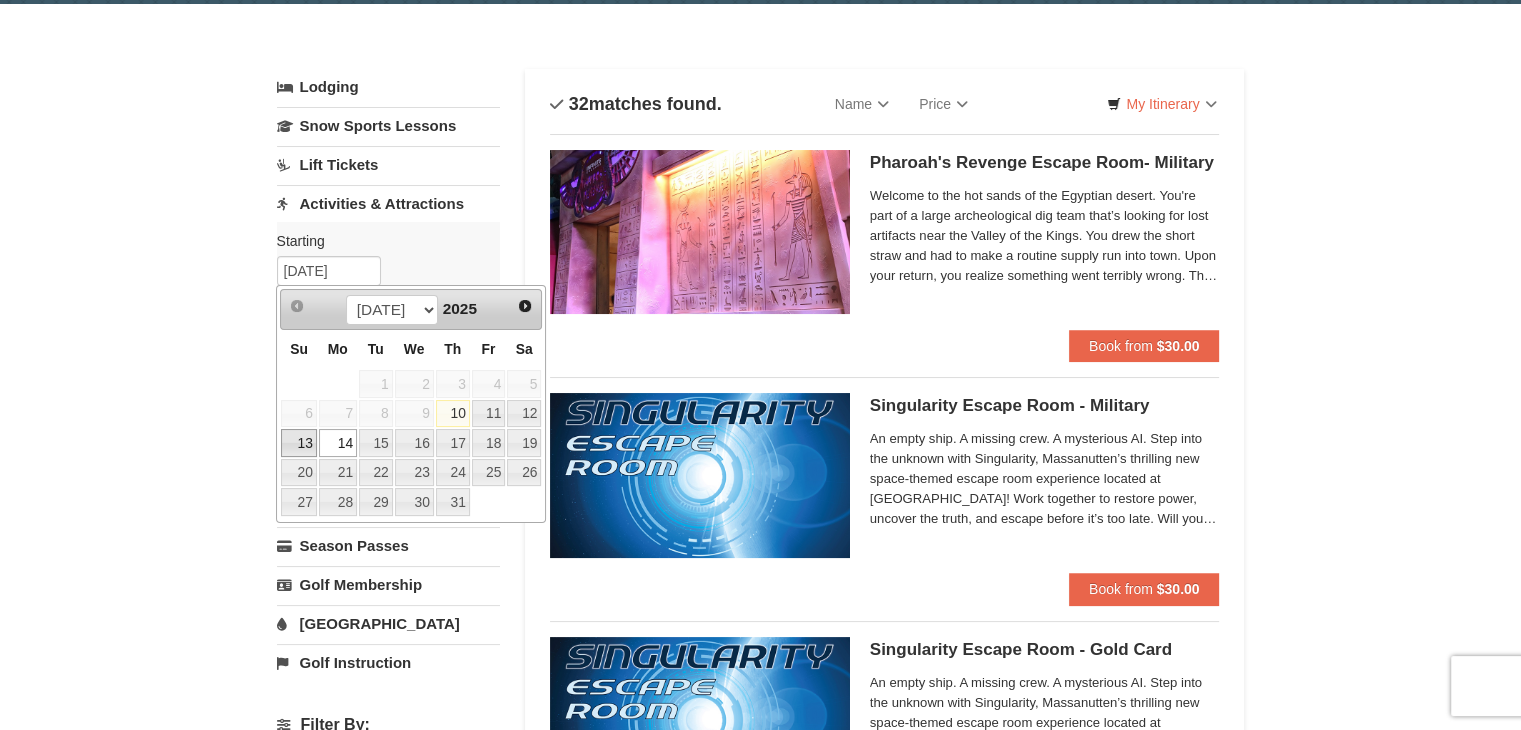 click on "13" at bounding box center [298, 443] 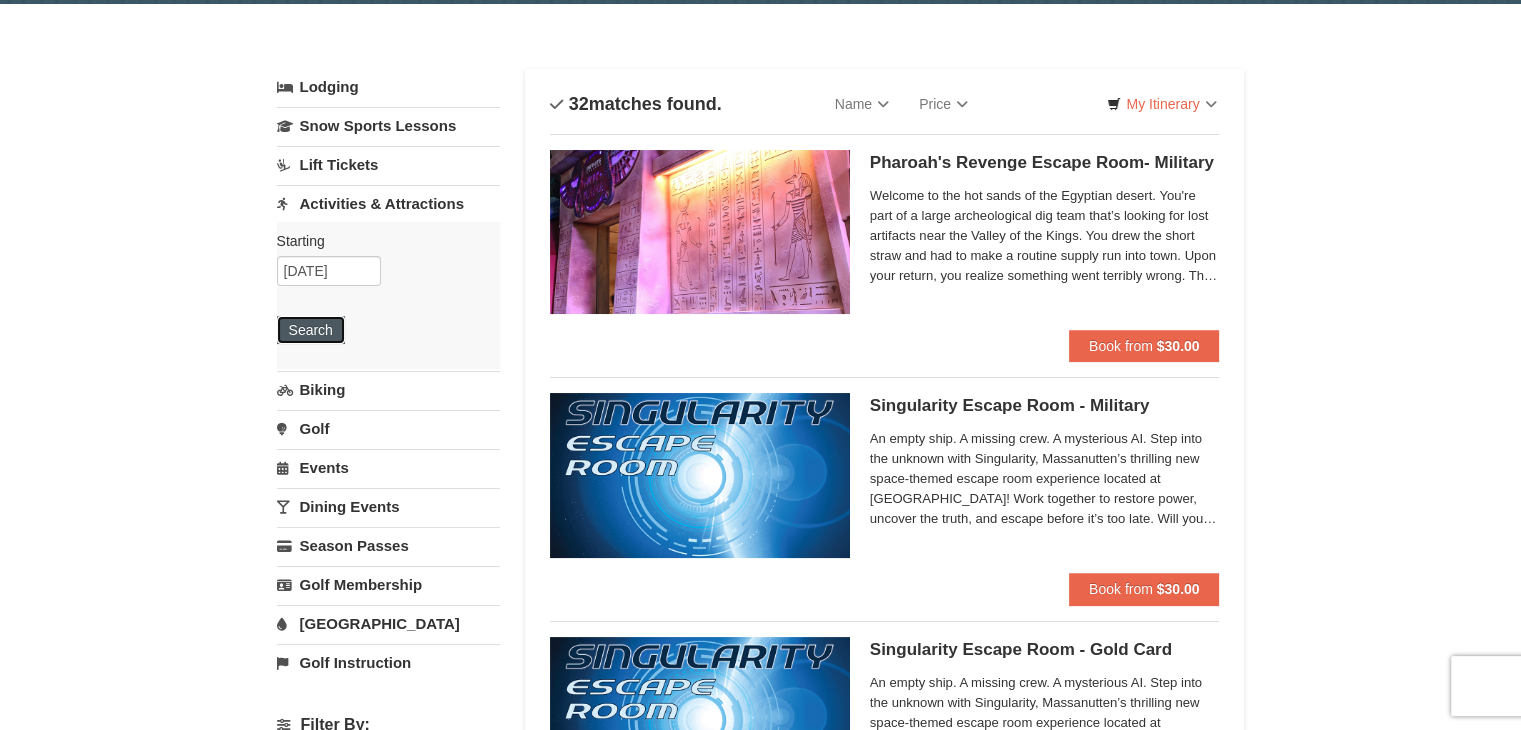 click on "Search" at bounding box center (311, 330) 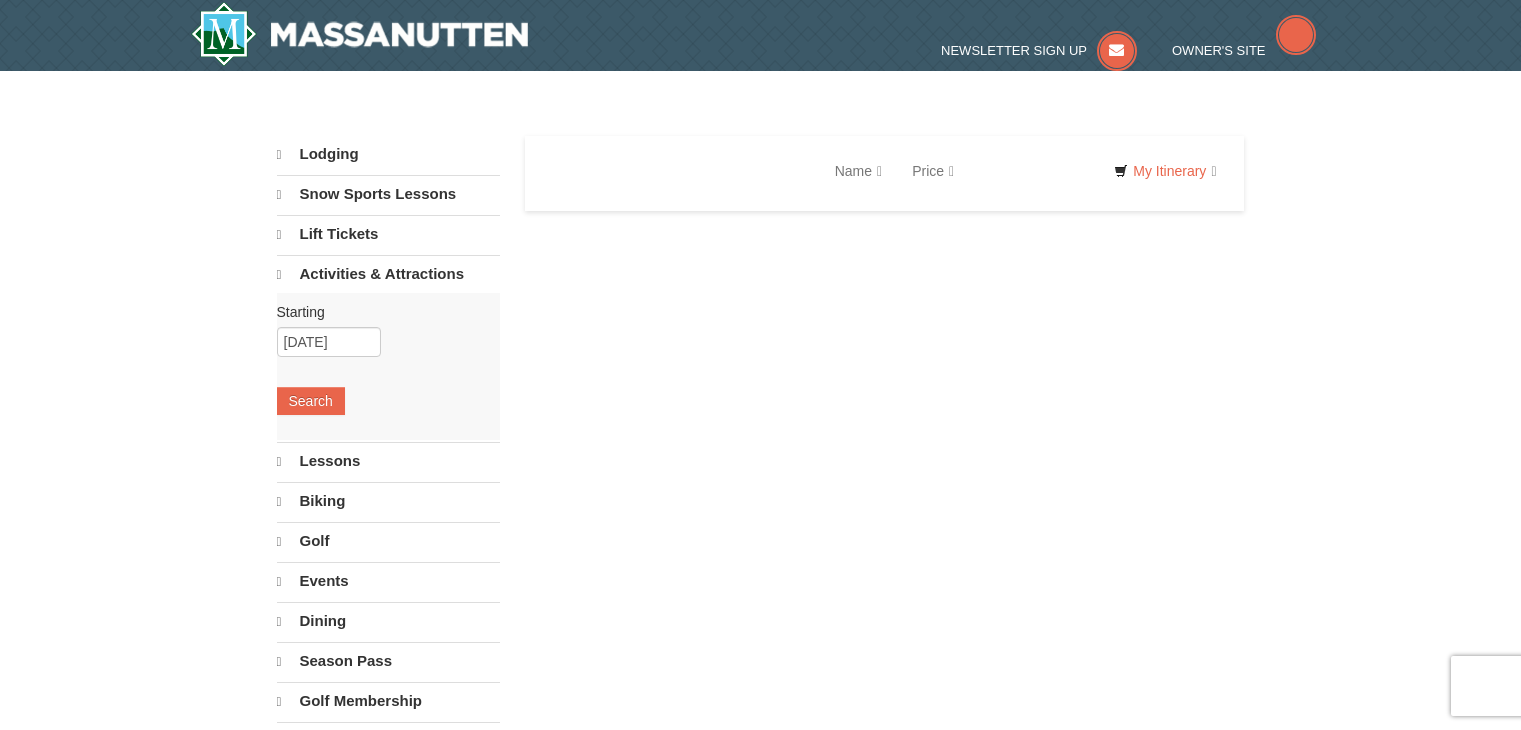 scroll, scrollTop: 0, scrollLeft: 0, axis: both 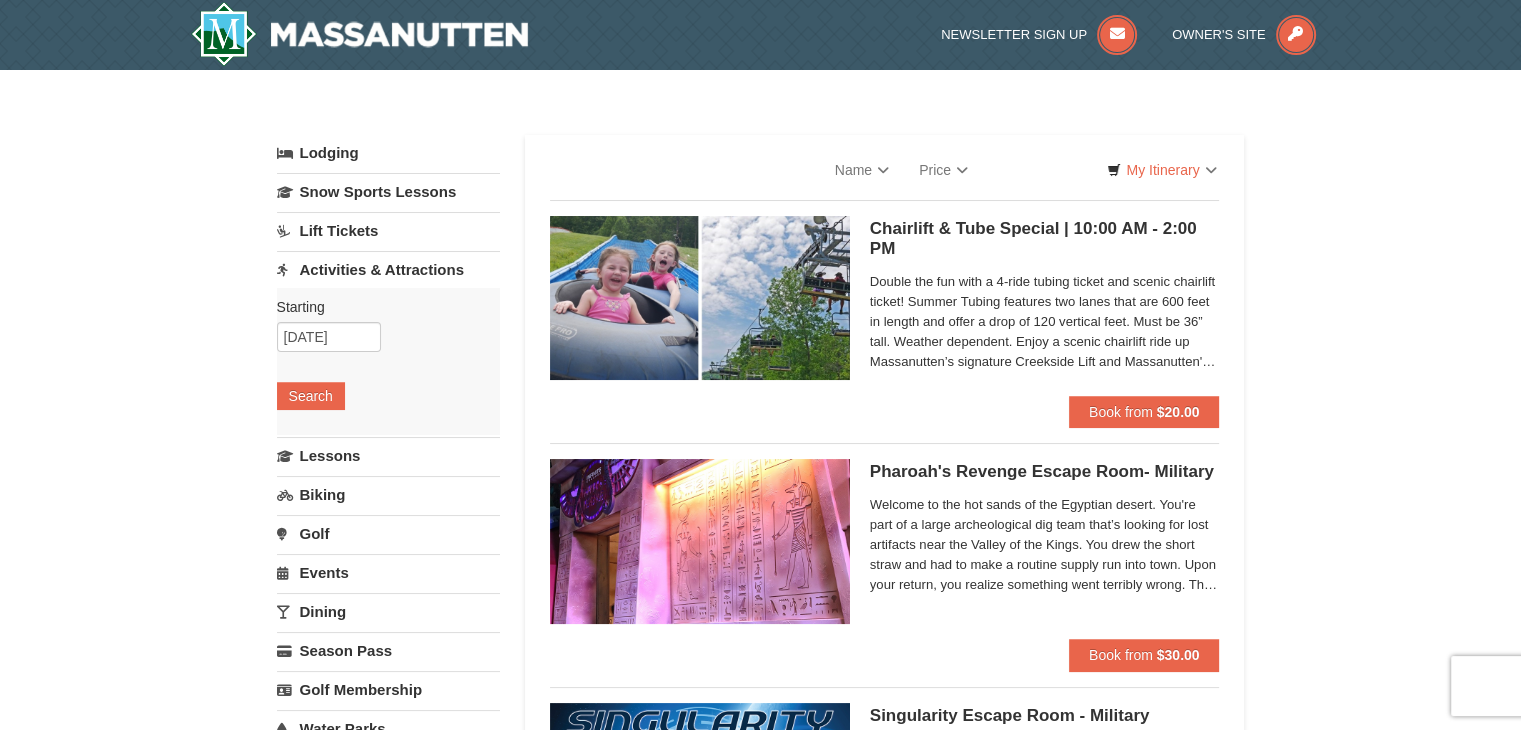 select on "7" 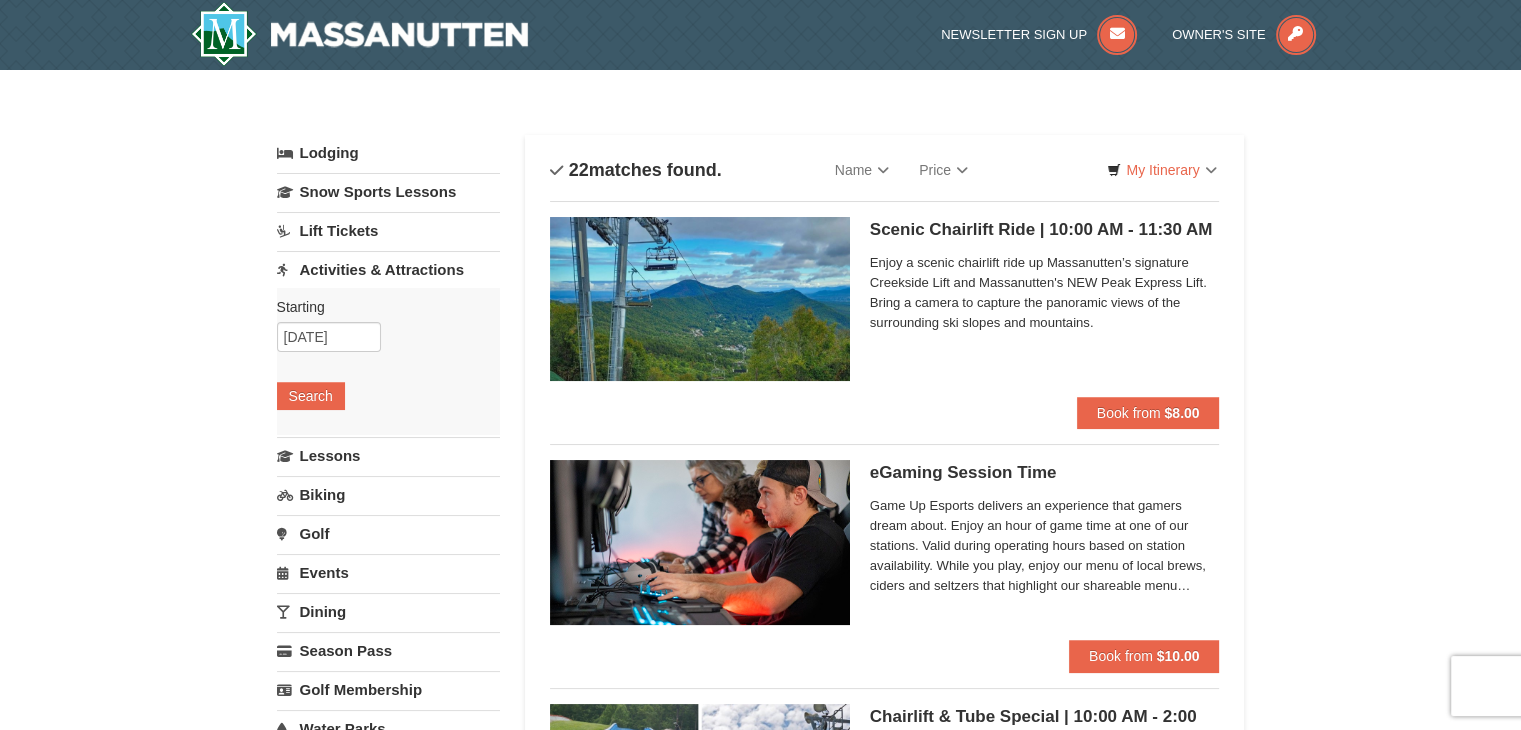 scroll, scrollTop: 0, scrollLeft: 0, axis: both 